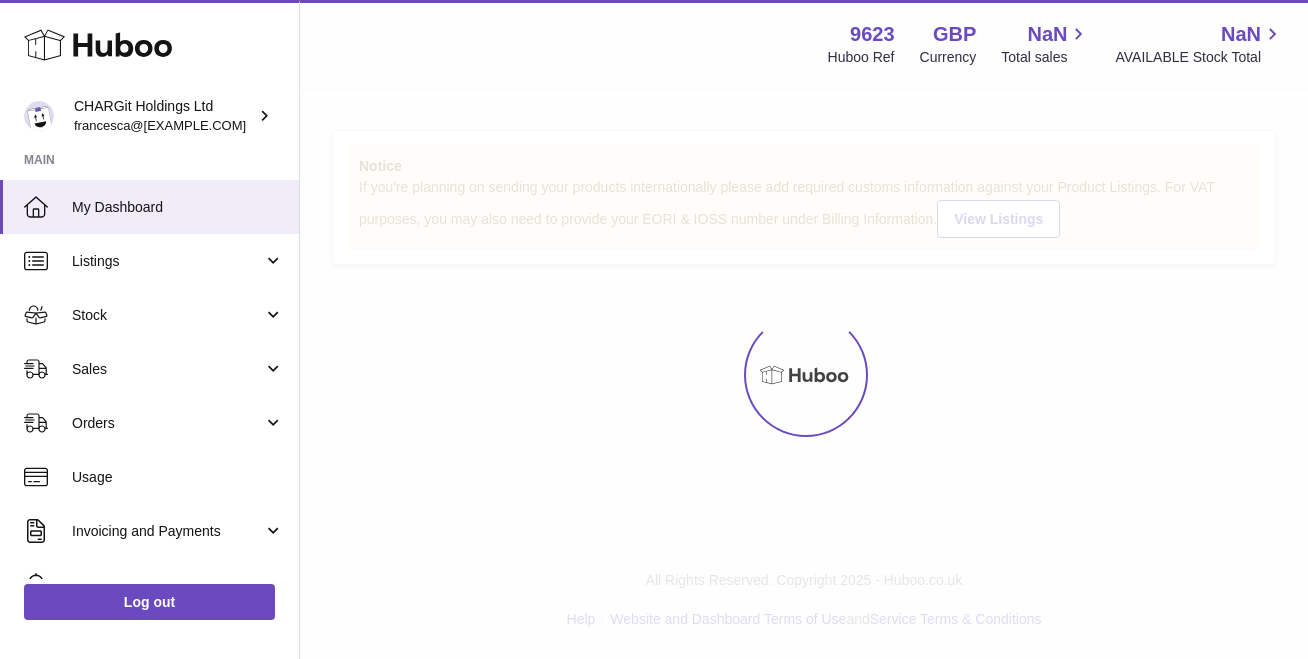 scroll, scrollTop: 0, scrollLeft: 0, axis: both 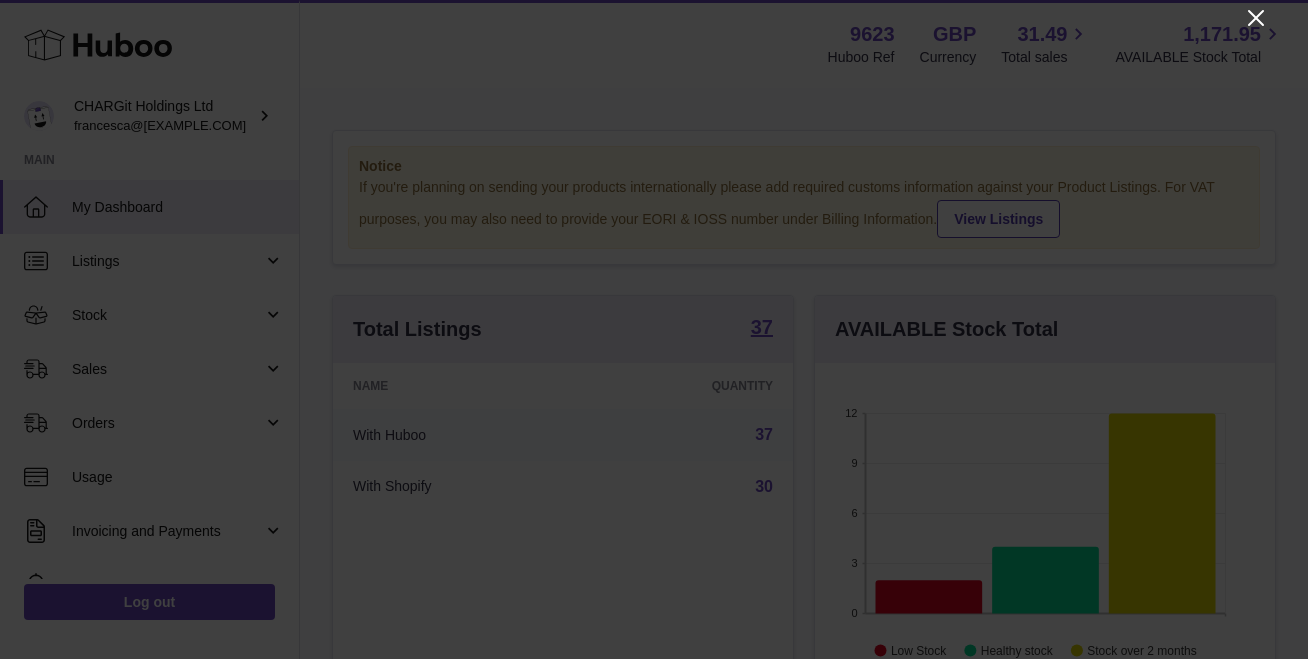 click 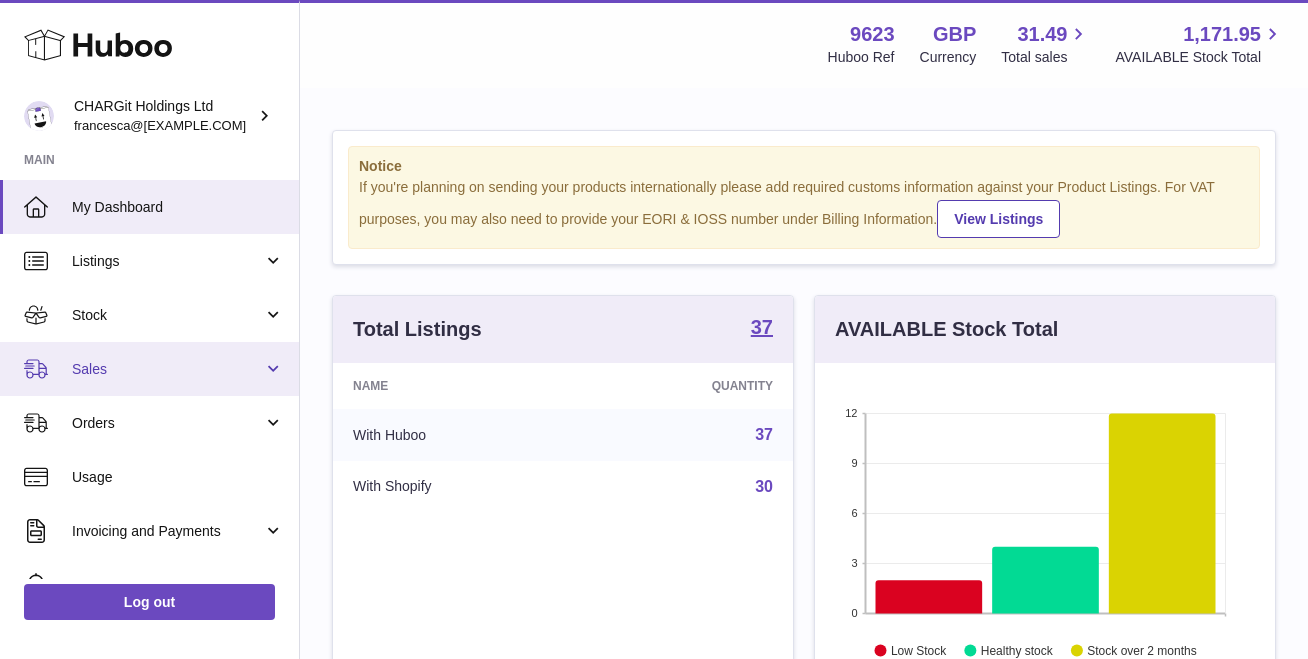 click on "Sales" at bounding box center (167, 369) 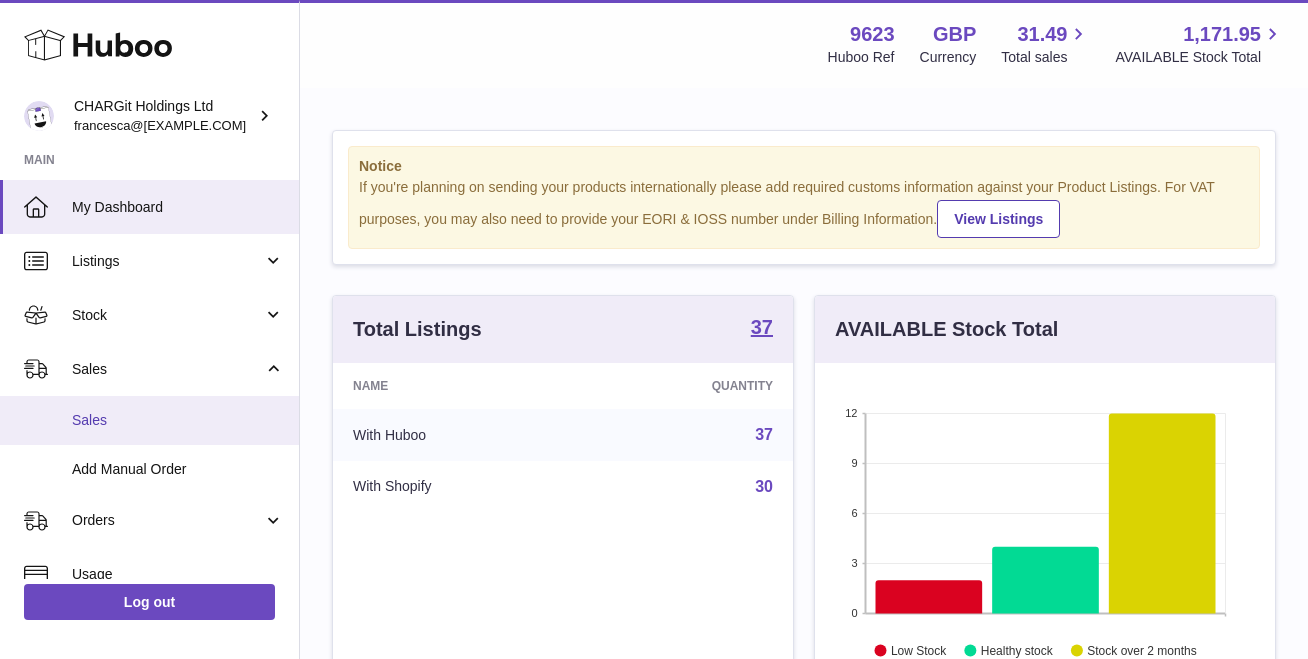 click on "Sales" at bounding box center [178, 420] 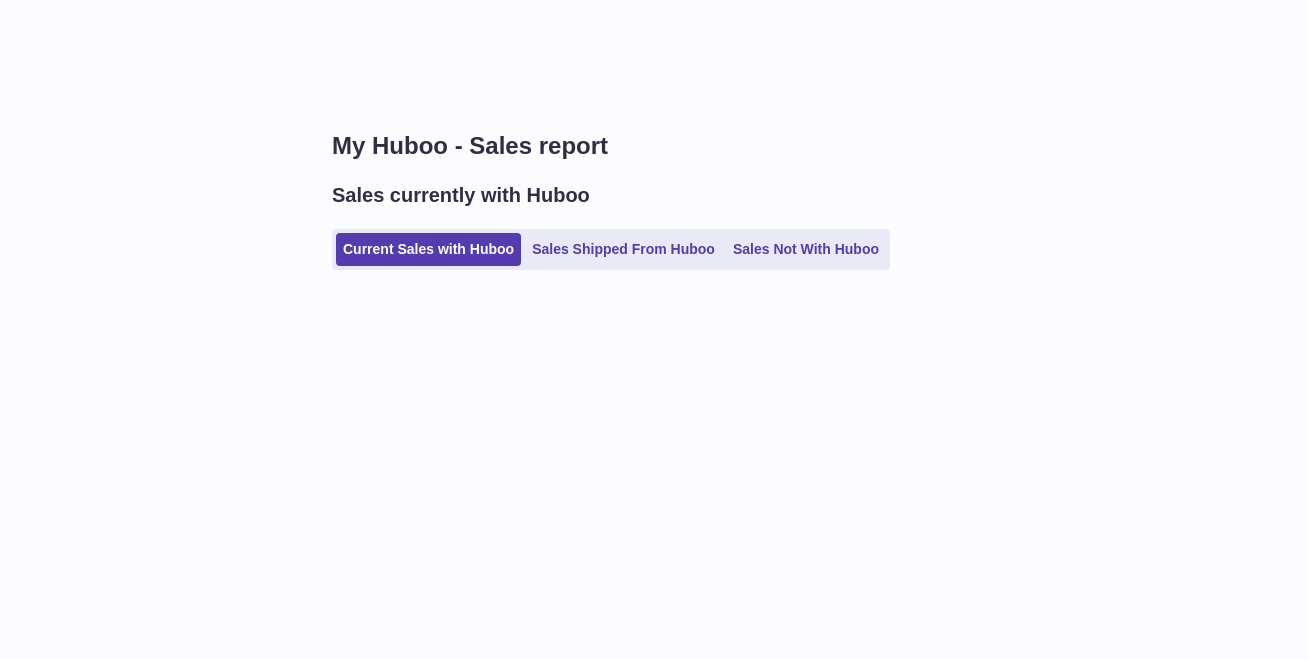 scroll, scrollTop: 0, scrollLeft: 0, axis: both 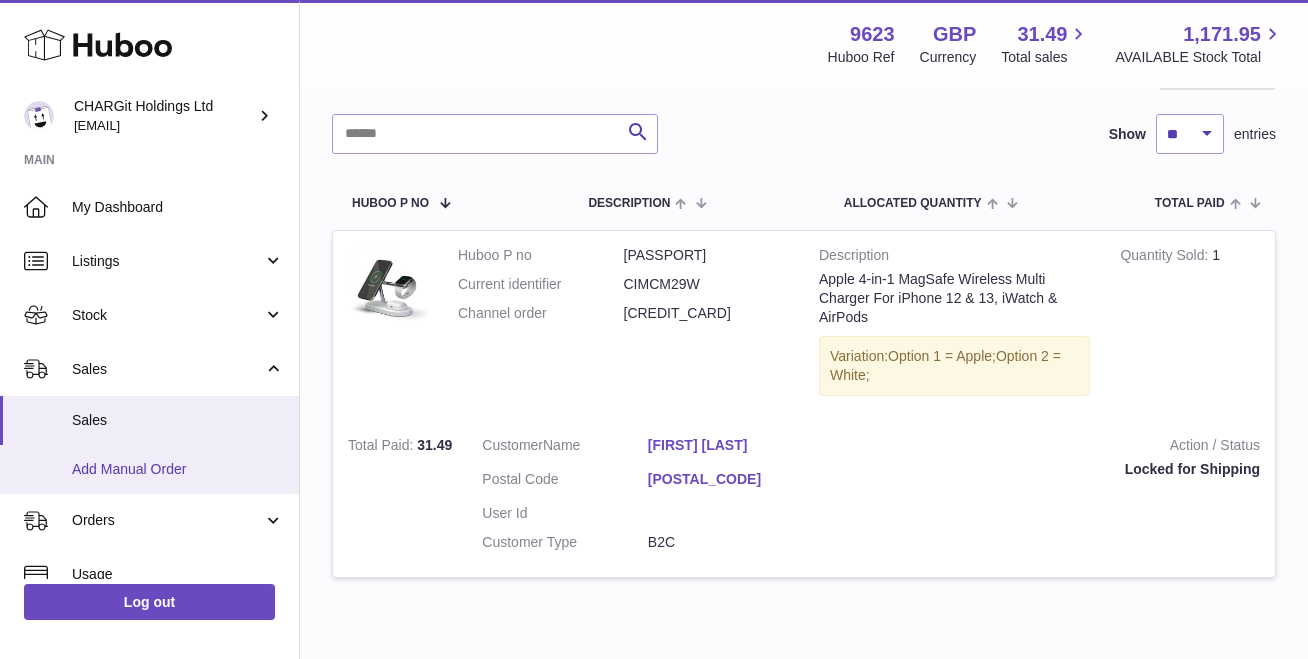 click on "Add Manual Order" at bounding box center (178, 469) 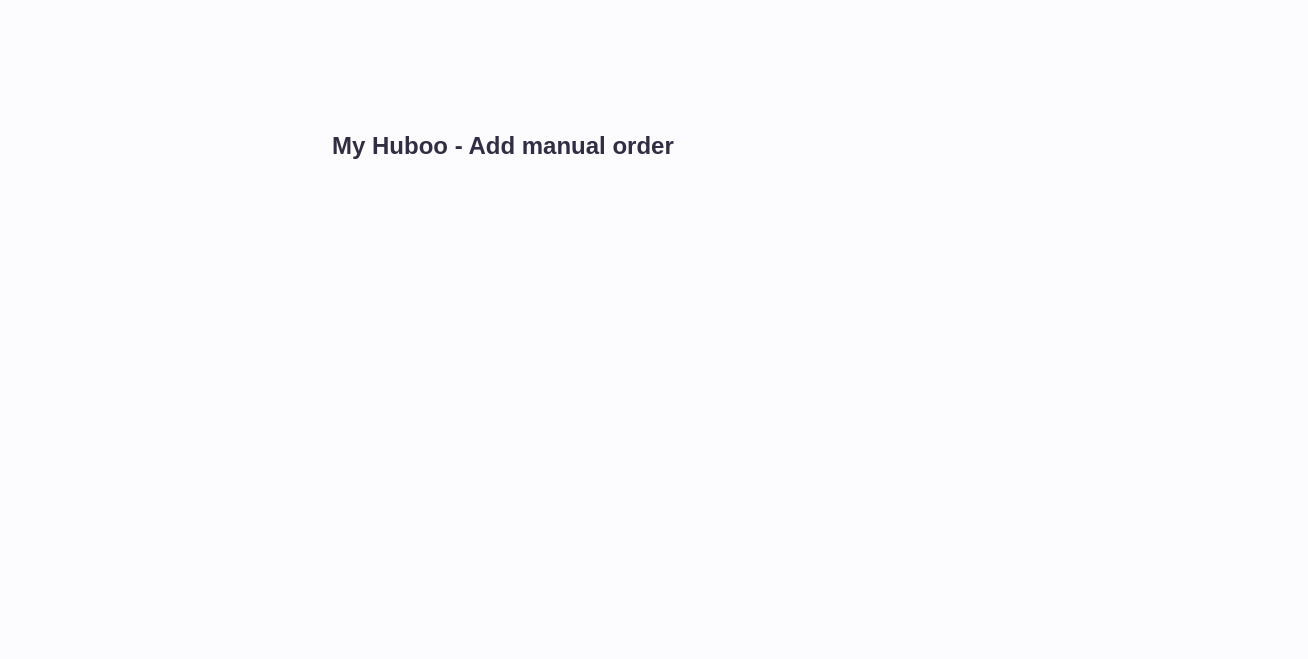 scroll, scrollTop: 0, scrollLeft: 0, axis: both 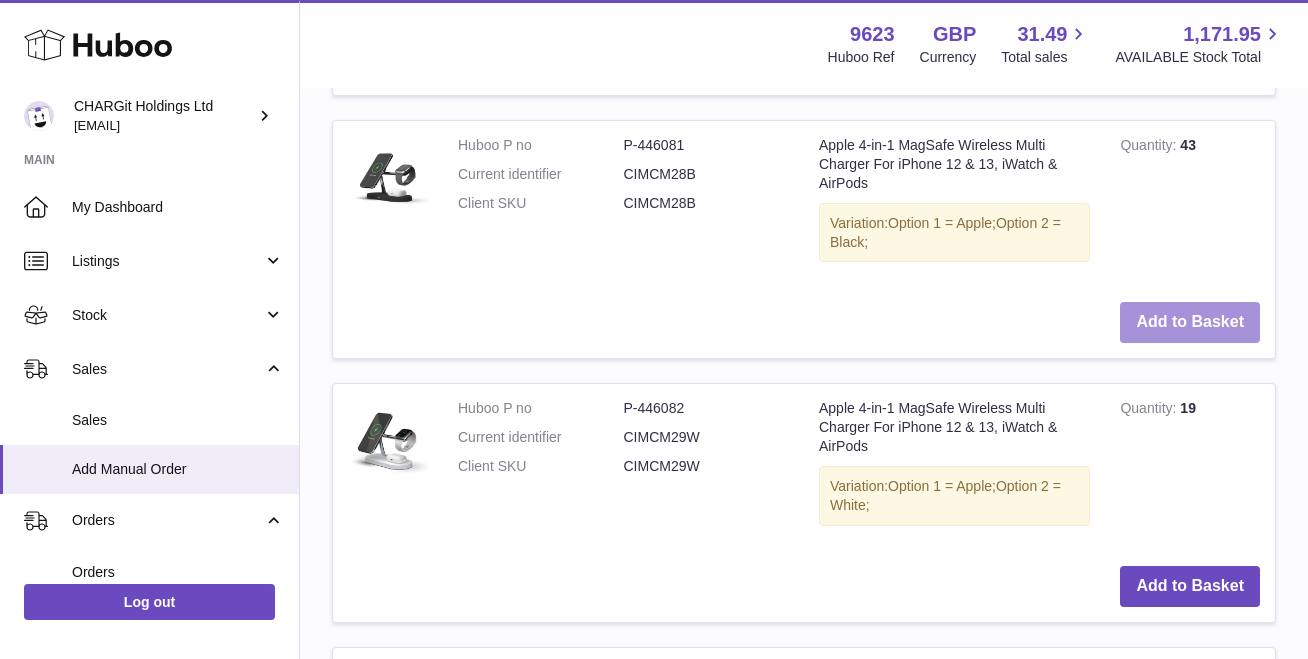 click on "Add to Basket" at bounding box center (1190, 322) 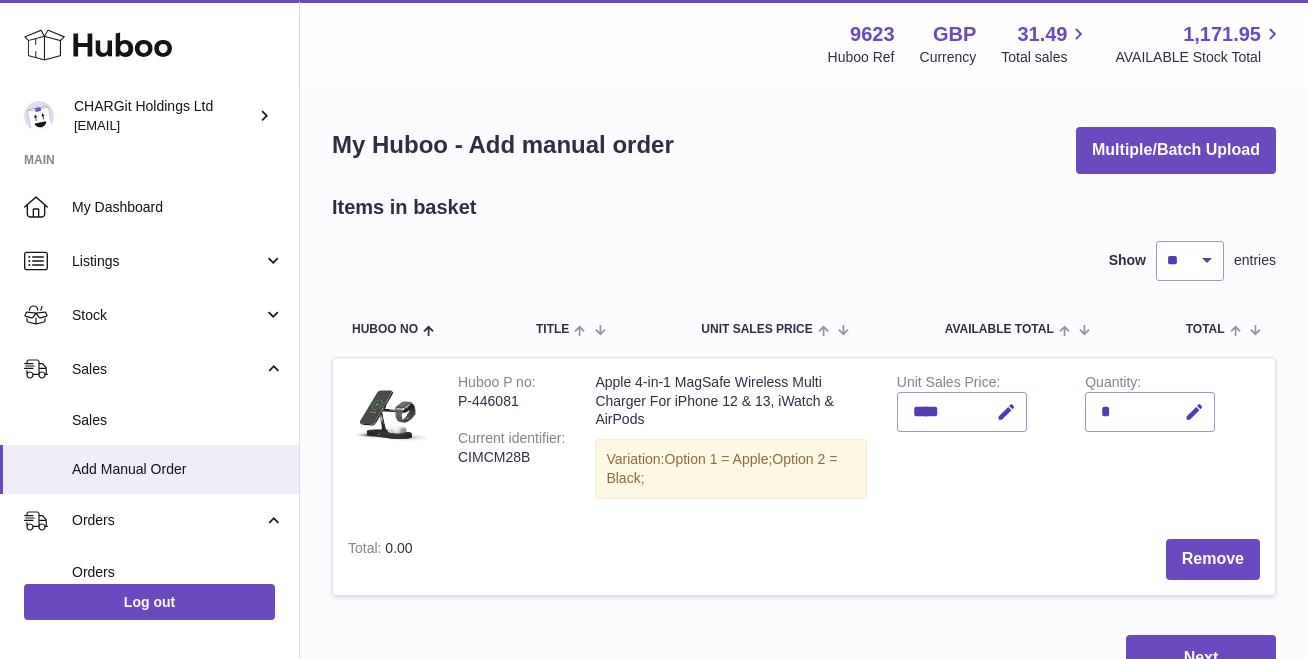 scroll, scrollTop: 0, scrollLeft: 0, axis: both 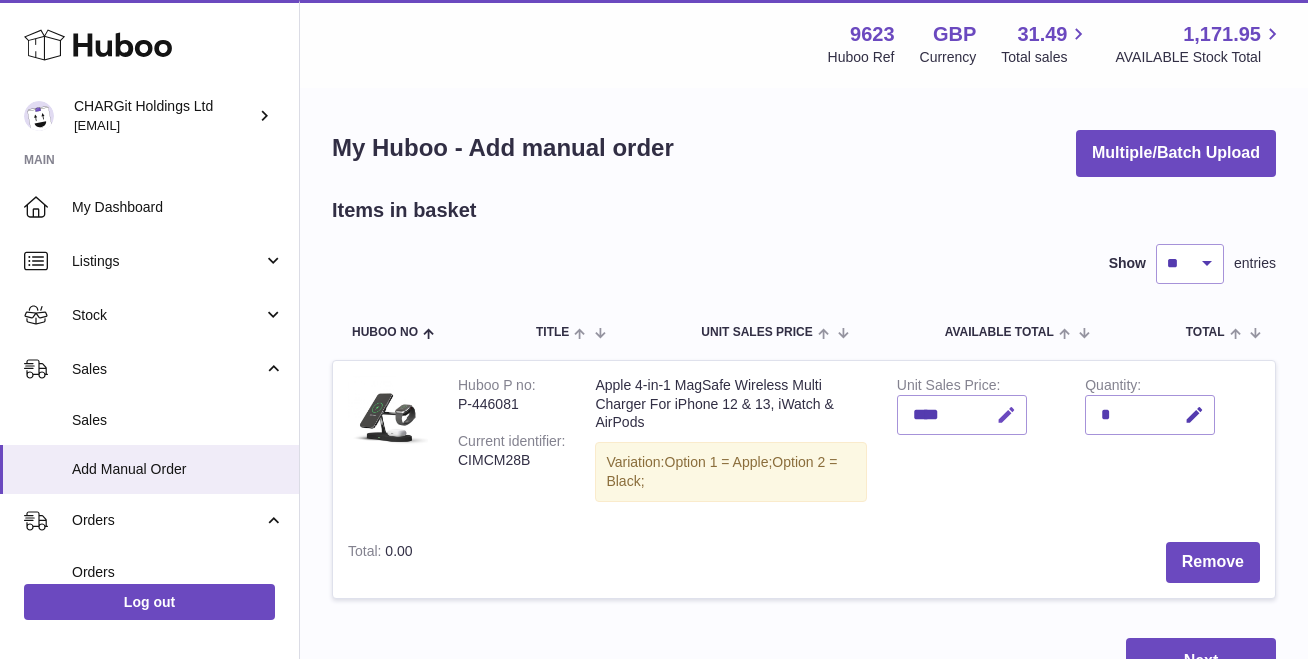 click at bounding box center [1006, 415] 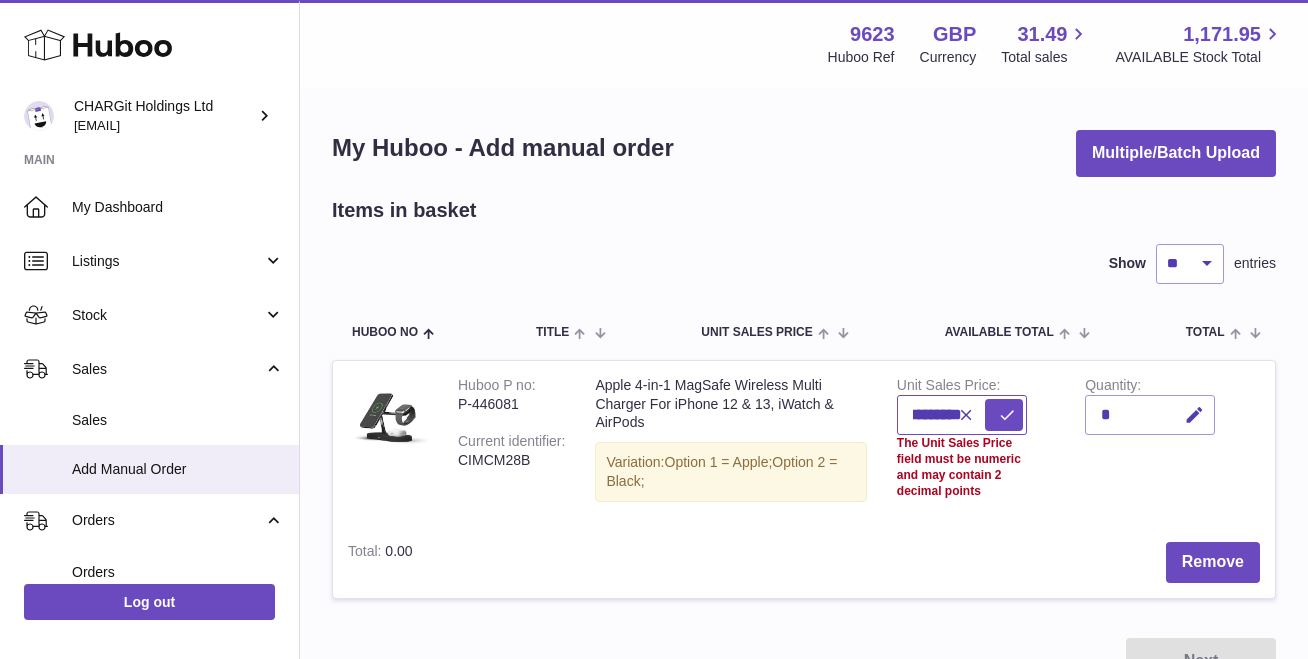 scroll, scrollTop: 0, scrollLeft: 22, axis: horizontal 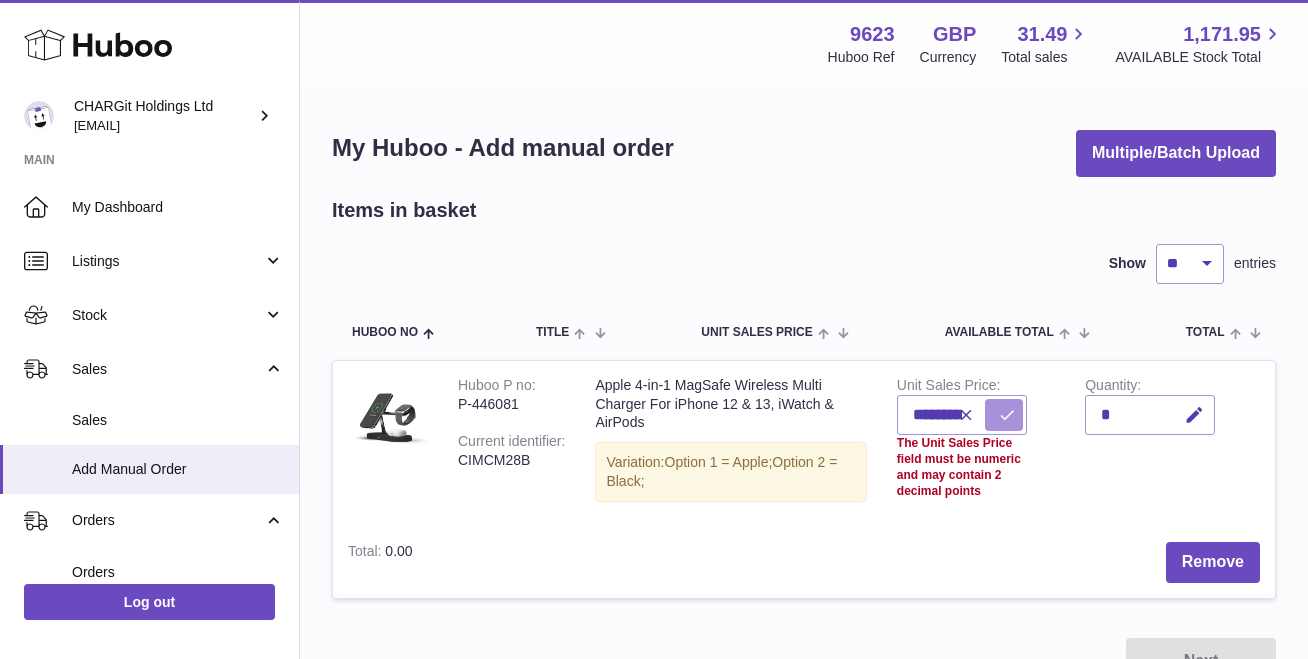 click at bounding box center [1007, 415] 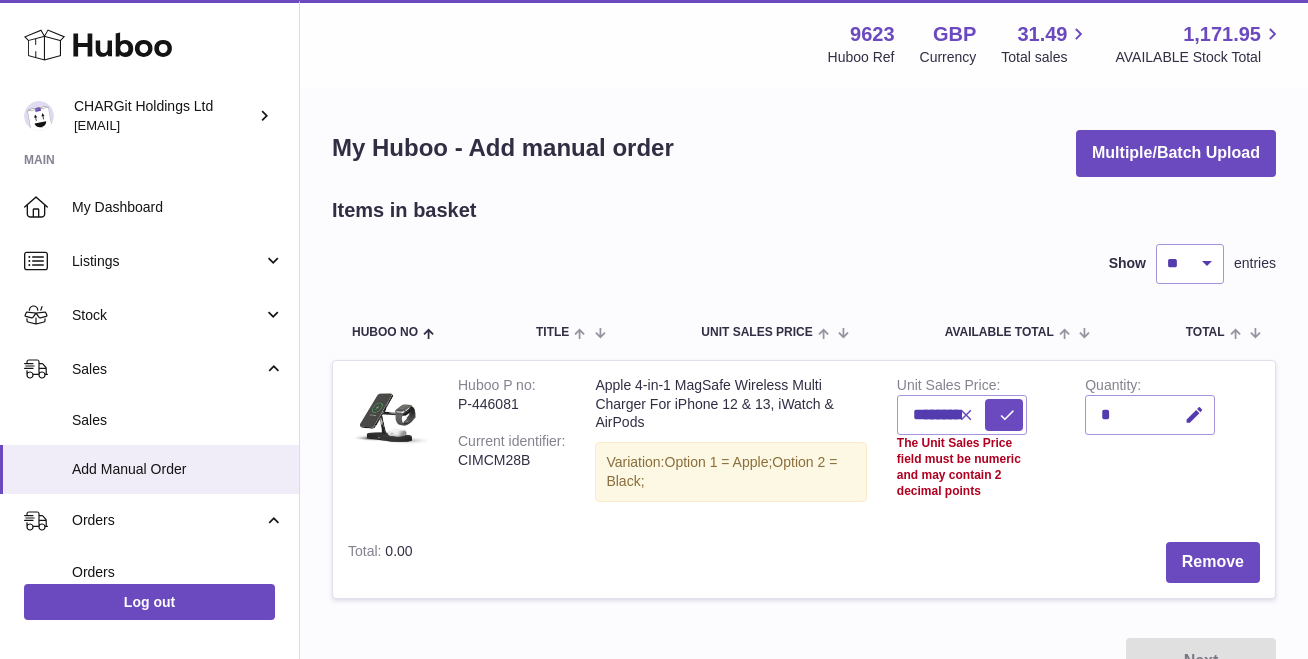 click at bounding box center [966, 415] 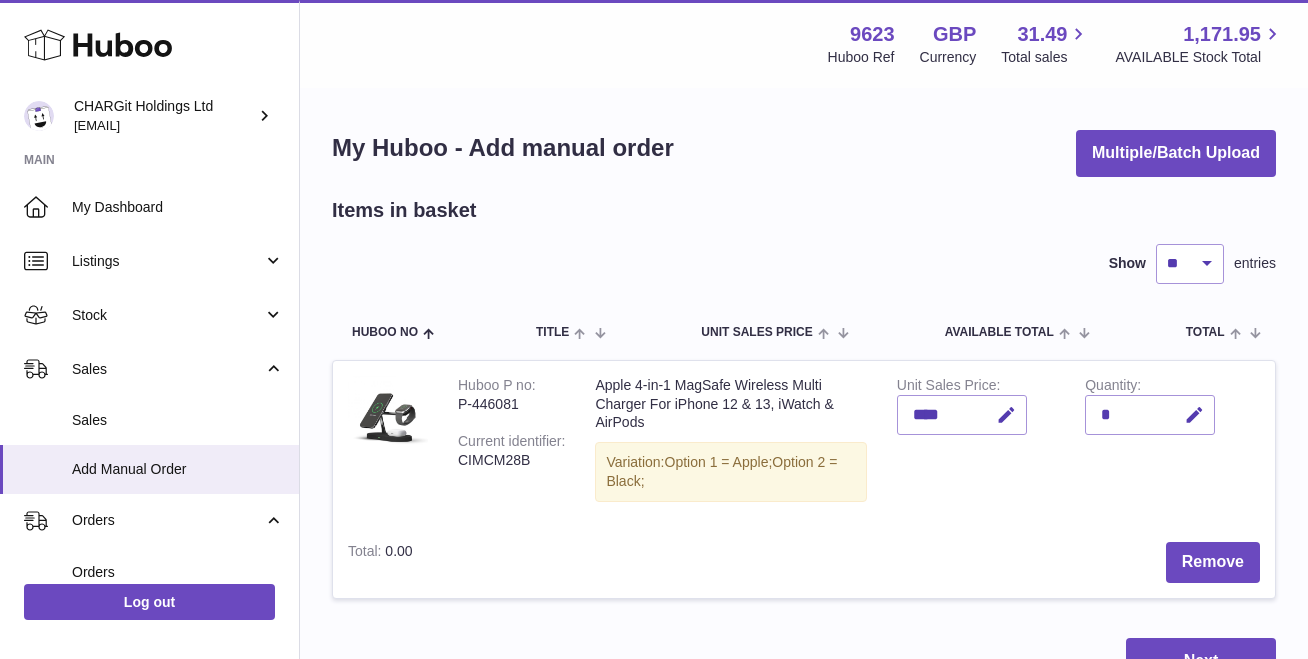 click on "****" at bounding box center [962, 415] 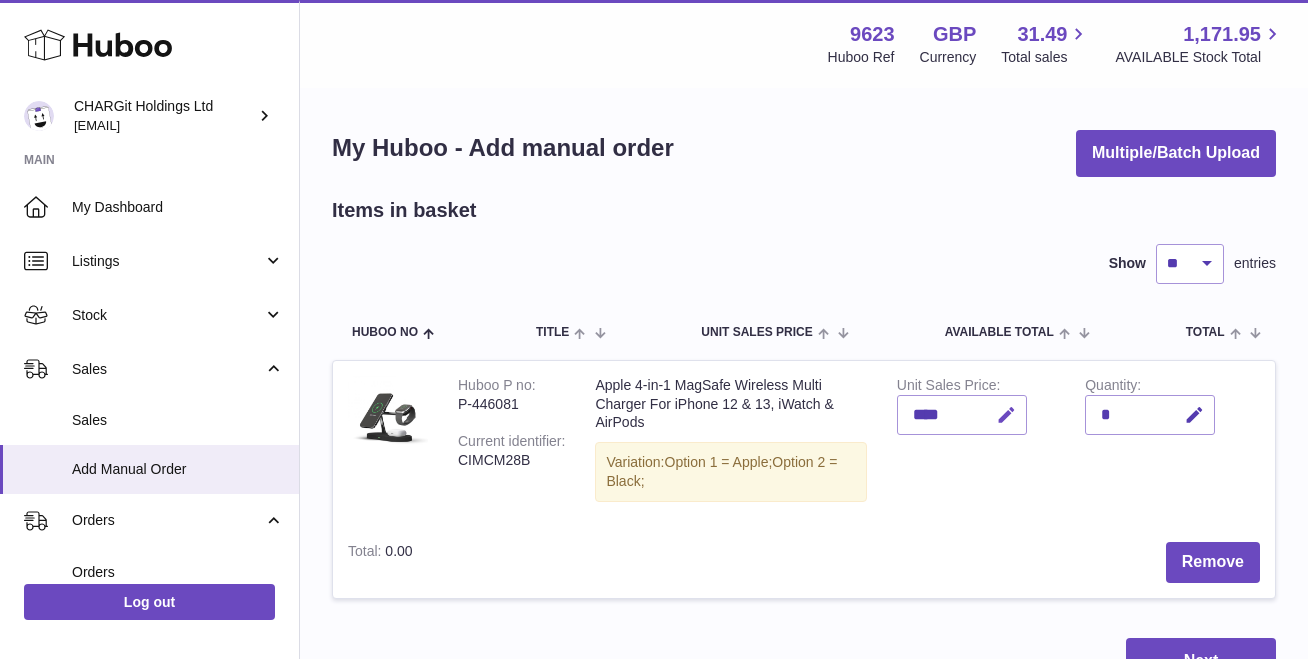 click at bounding box center [1006, 415] 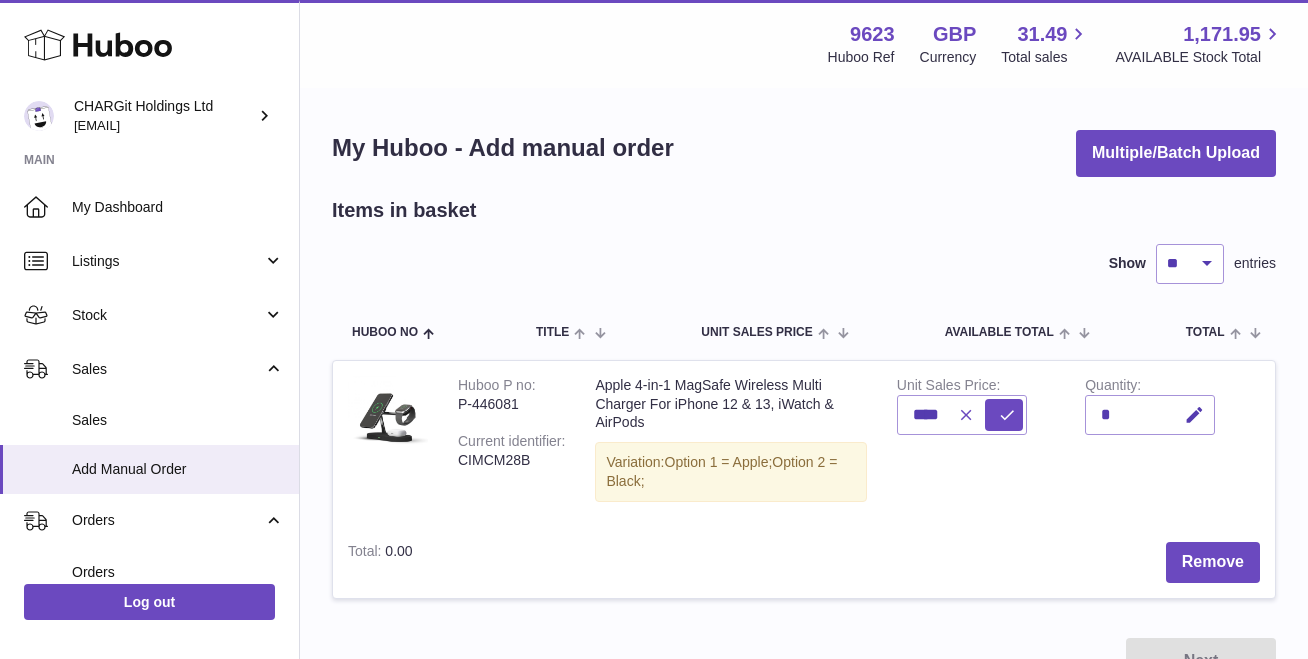 click at bounding box center [963, 415] 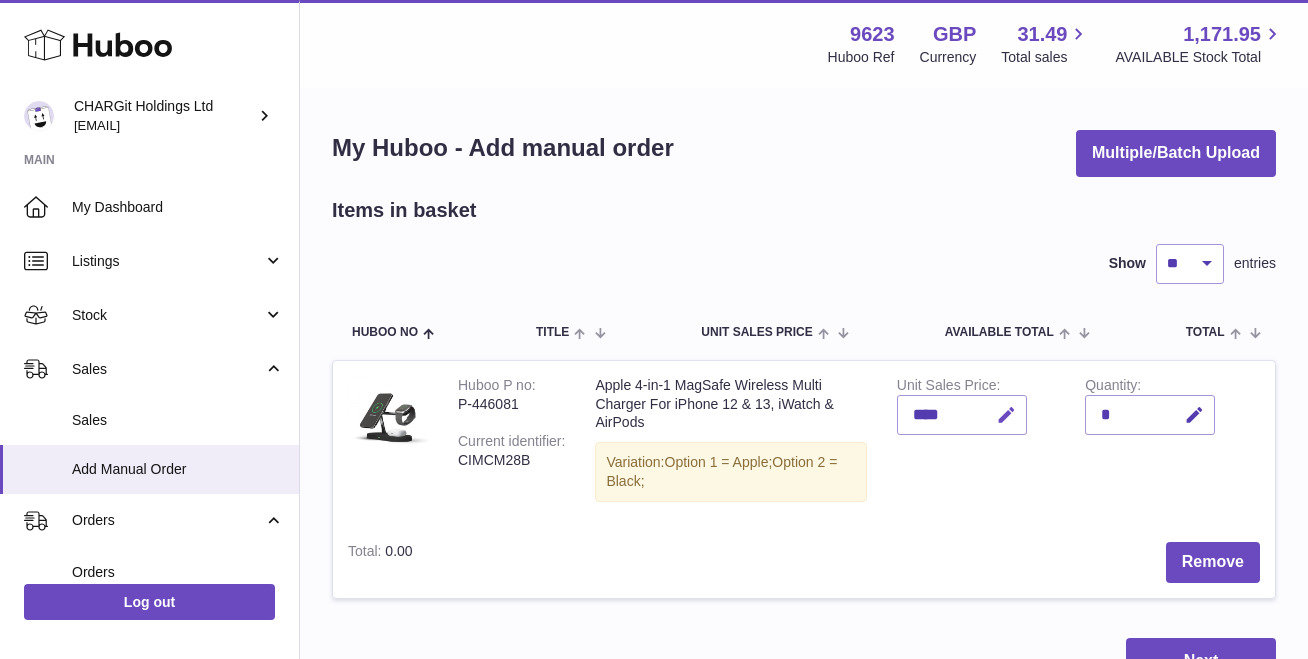 click at bounding box center [1006, 415] 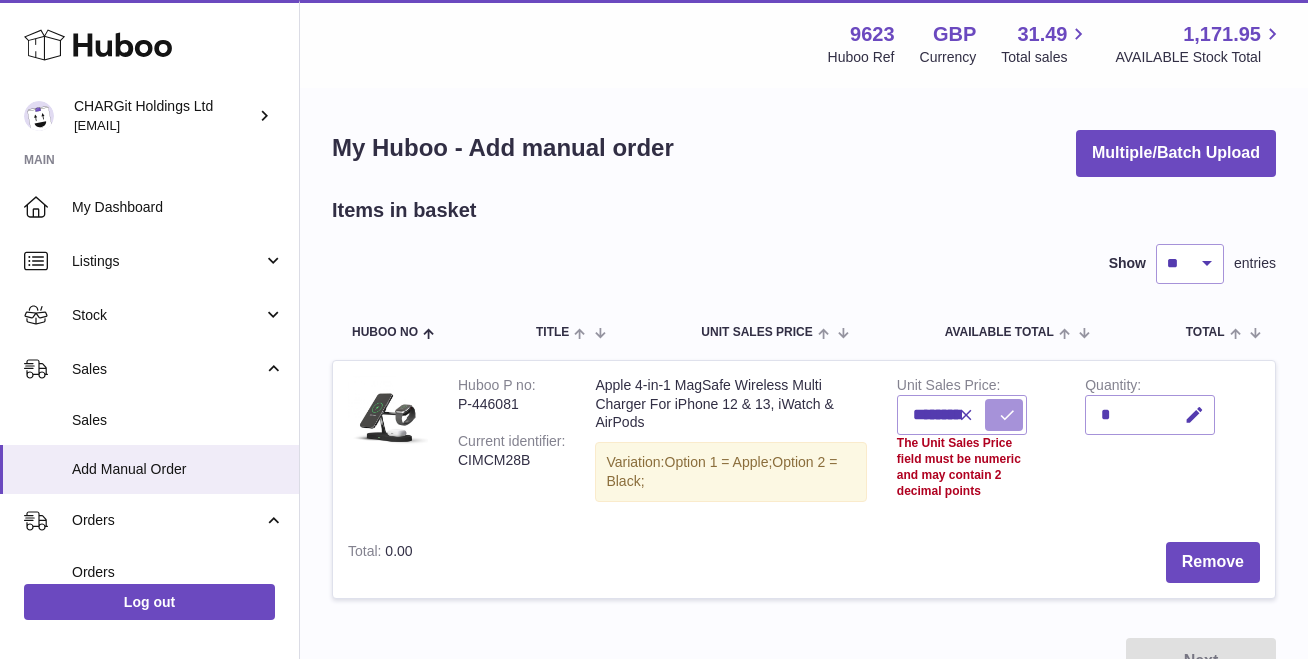 click at bounding box center [1007, 415] 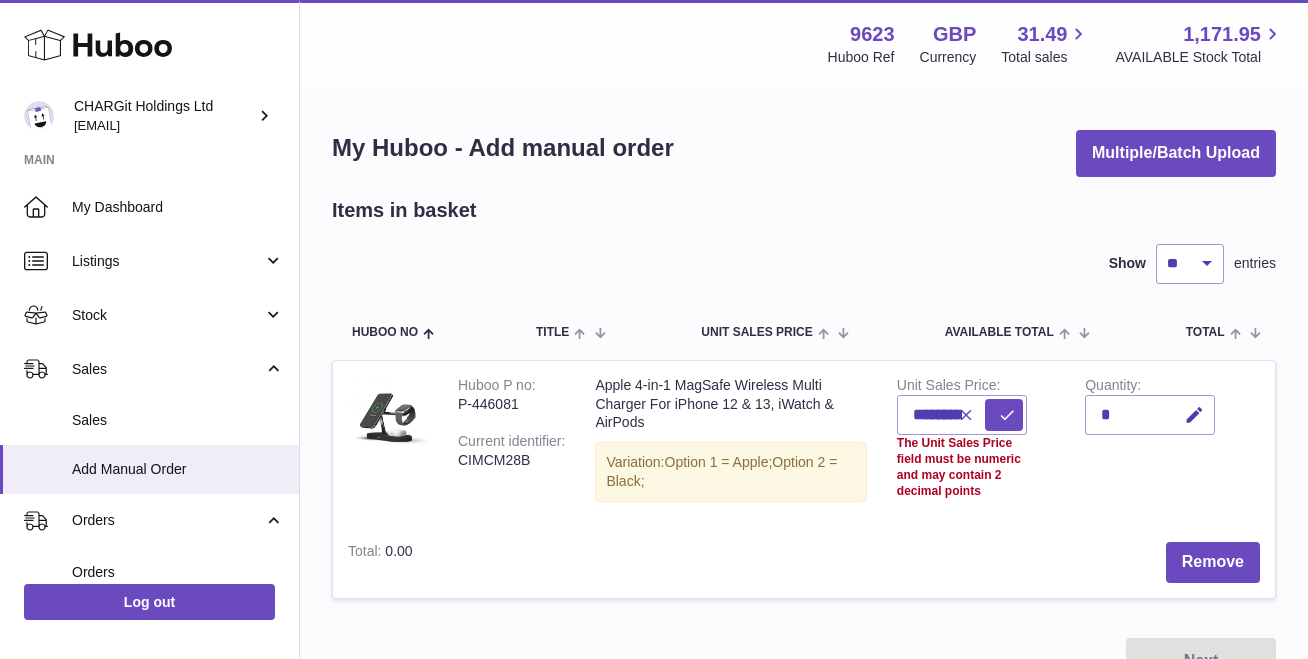 click at bounding box center (966, 415) 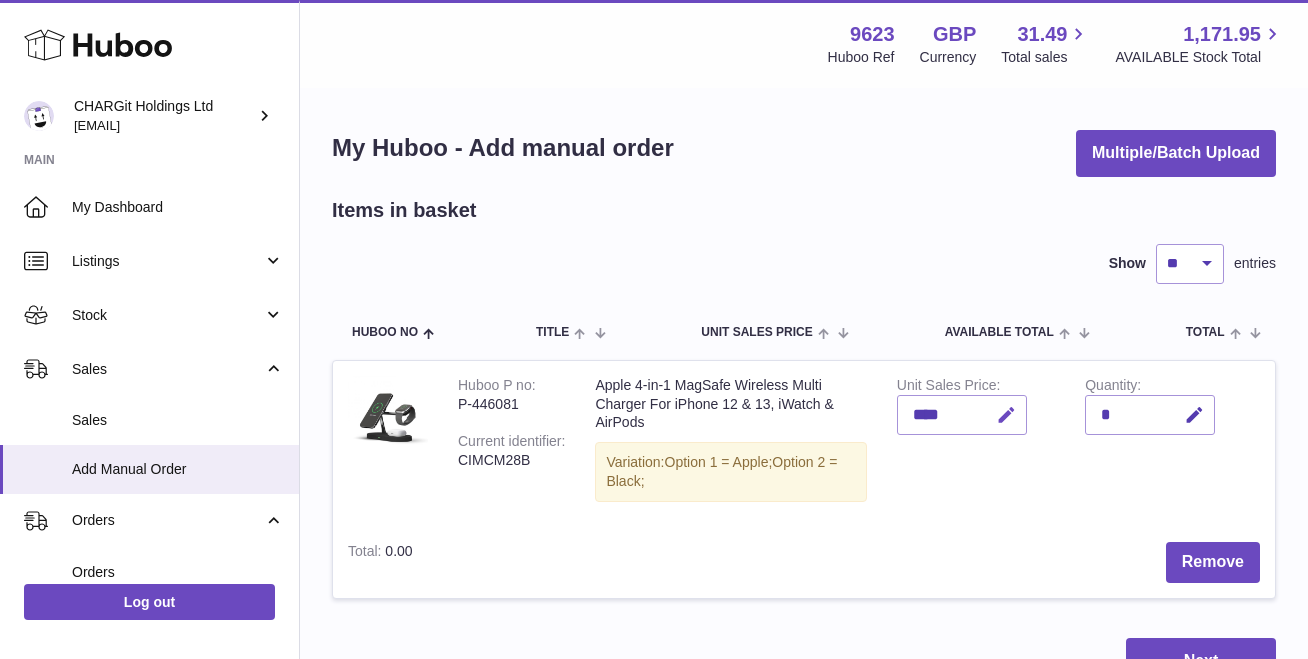 click at bounding box center (1006, 415) 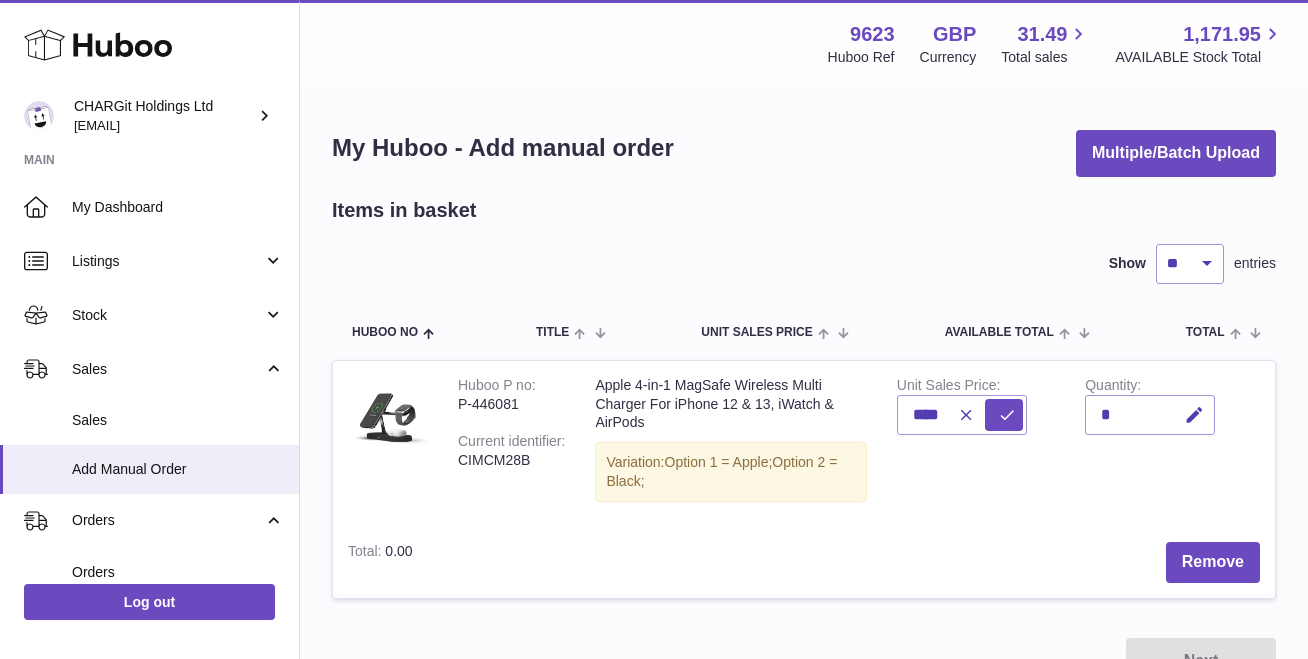 click at bounding box center [982, 415] 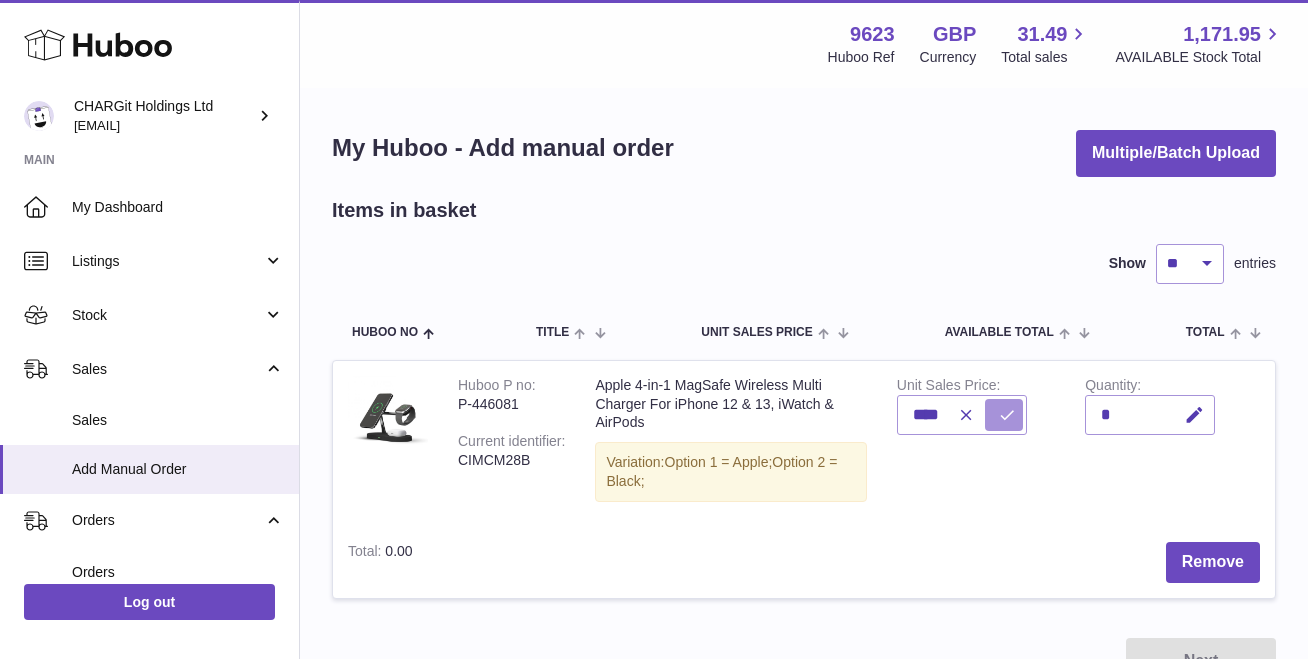 click at bounding box center (1007, 415) 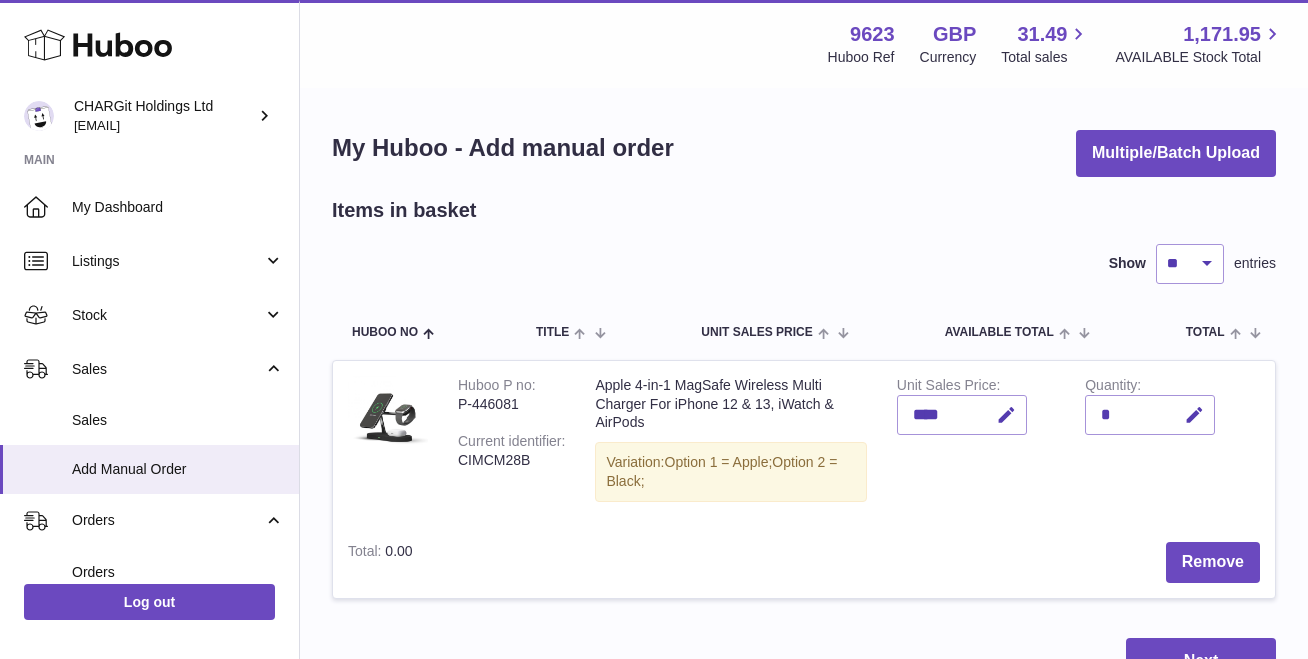 click on "****" at bounding box center (962, 415) 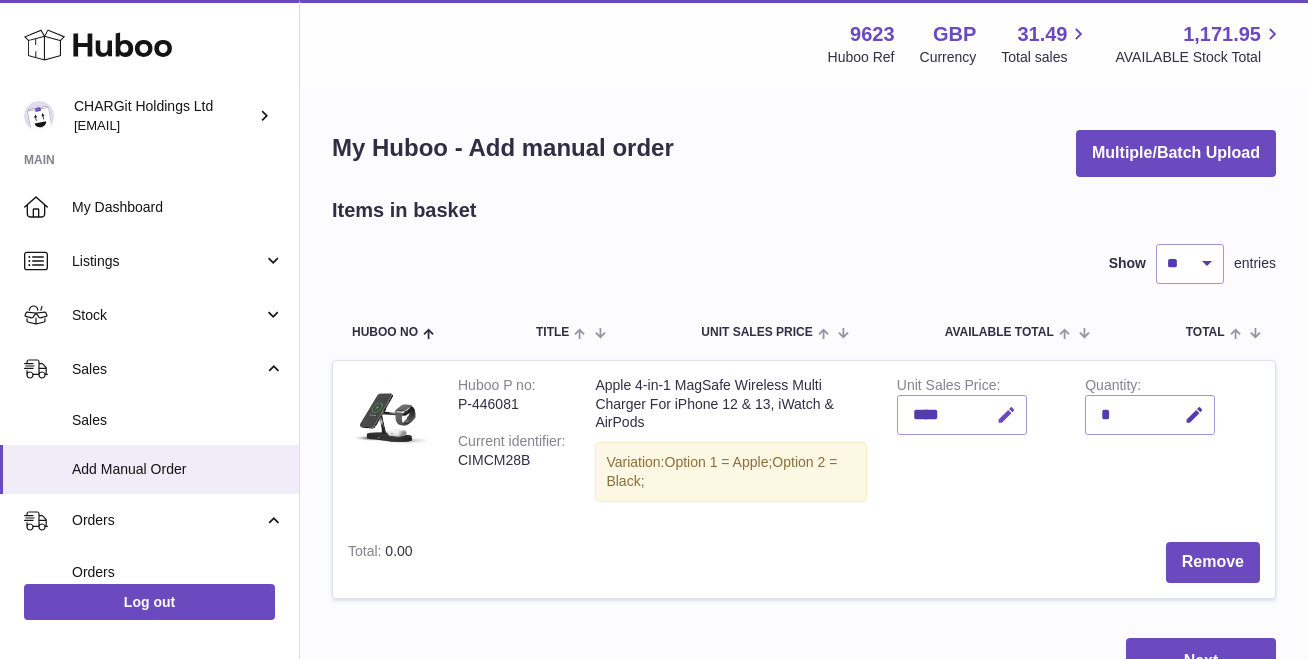 click at bounding box center [1006, 415] 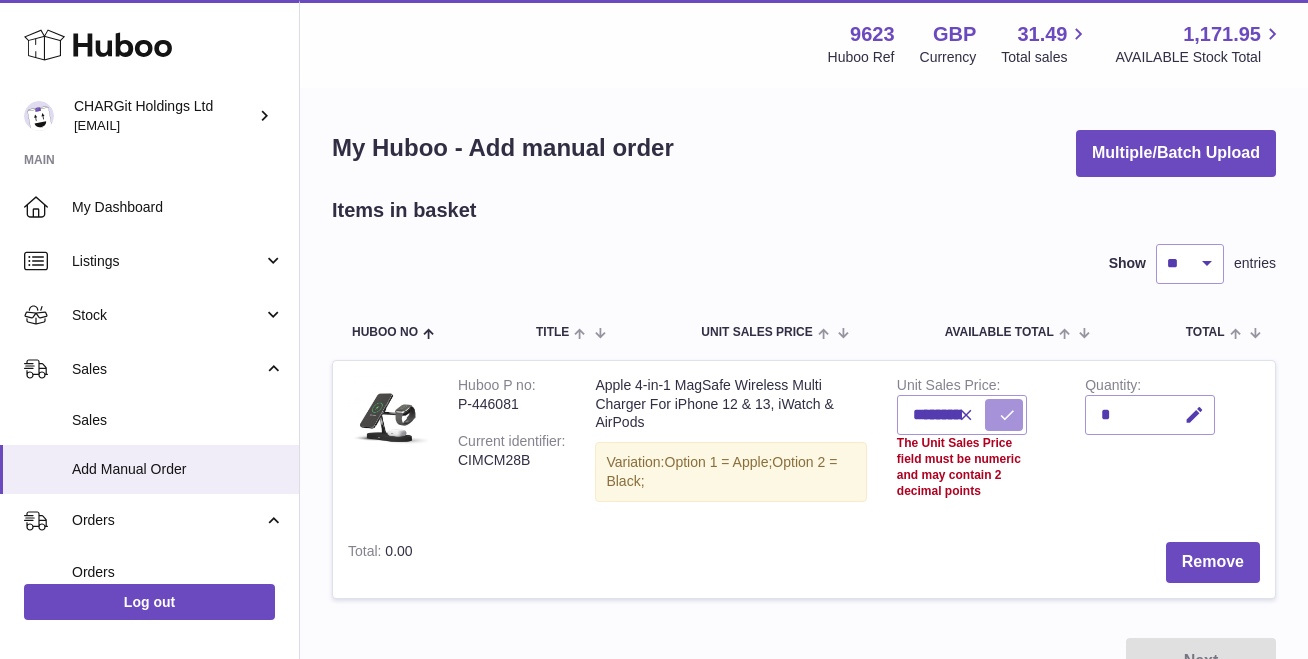 click at bounding box center (1007, 415) 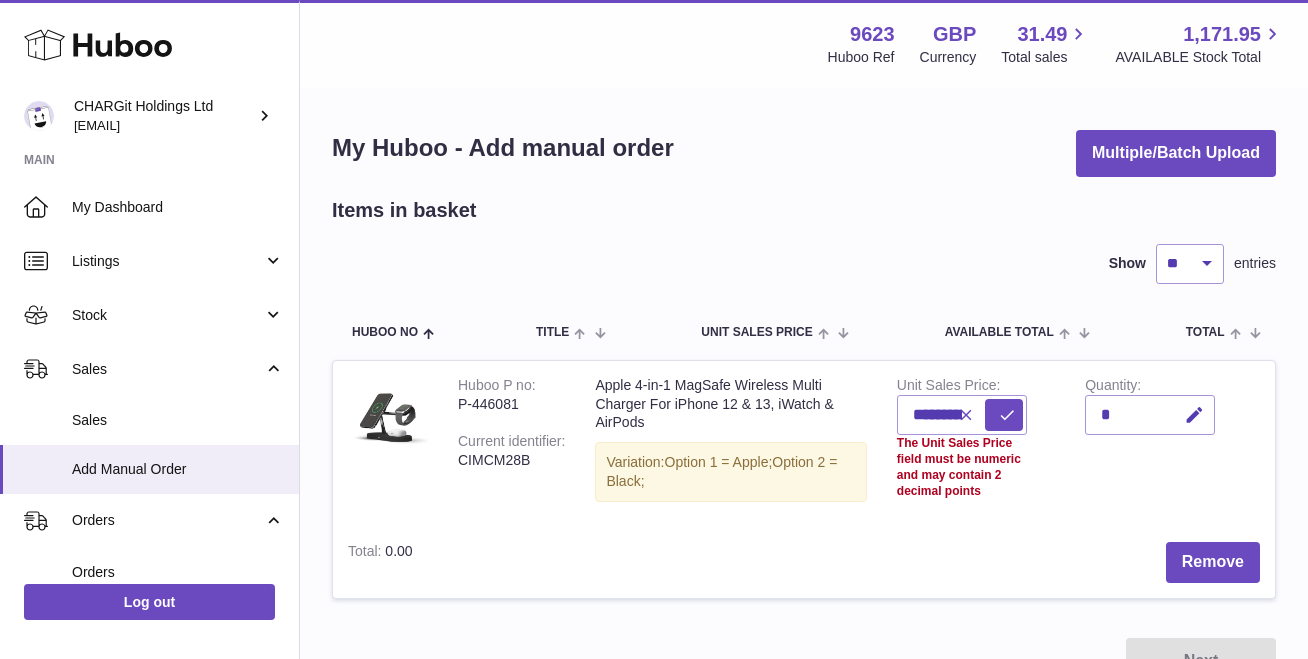 click at bounding box center (966, 415) 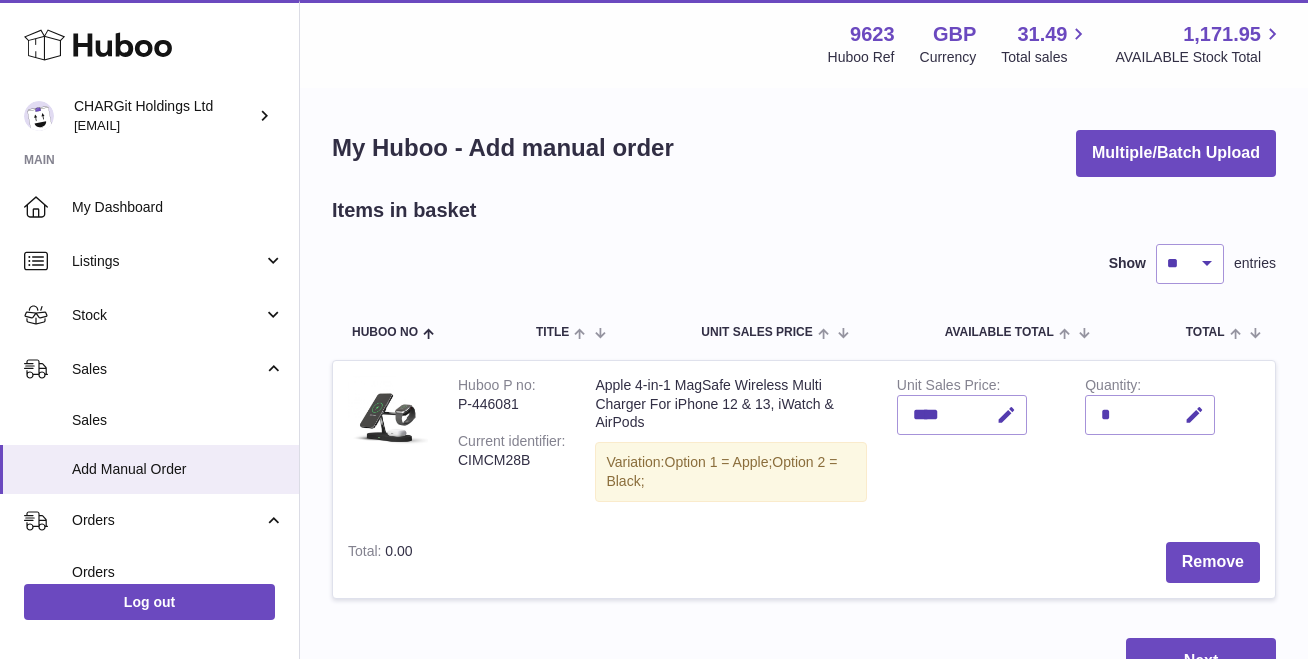 click on "****" at bounding box center (962, 415) 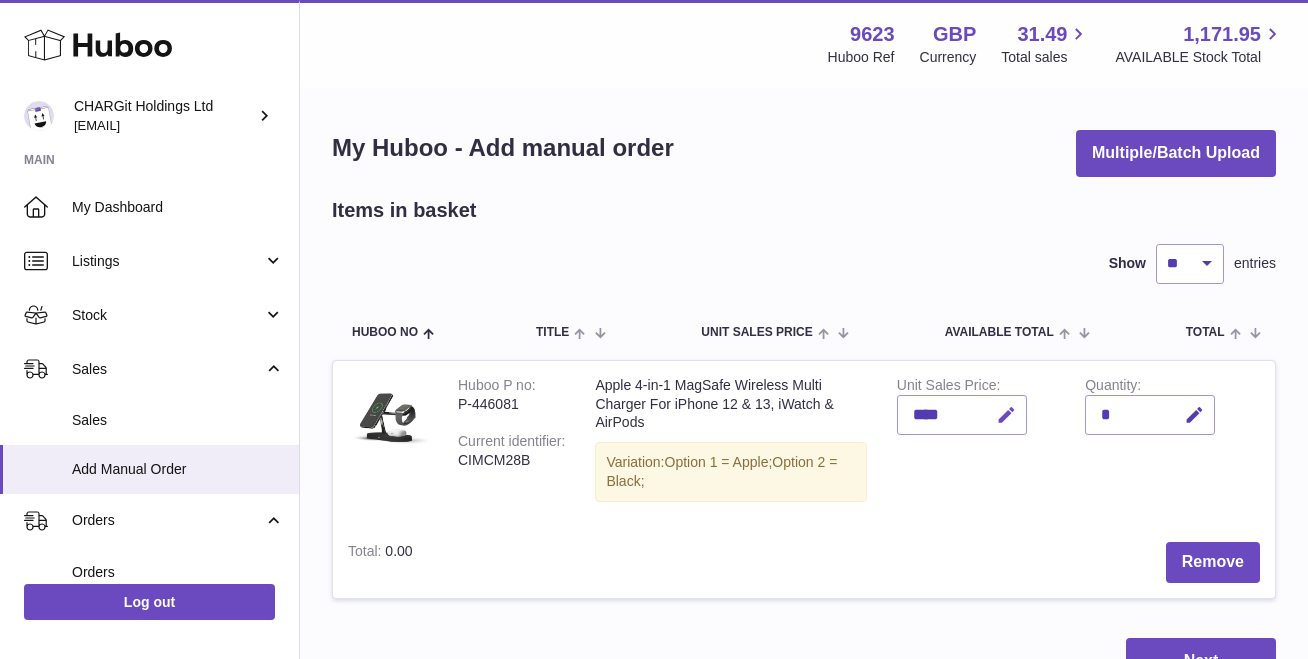 click at bounding box center (1006, 415) 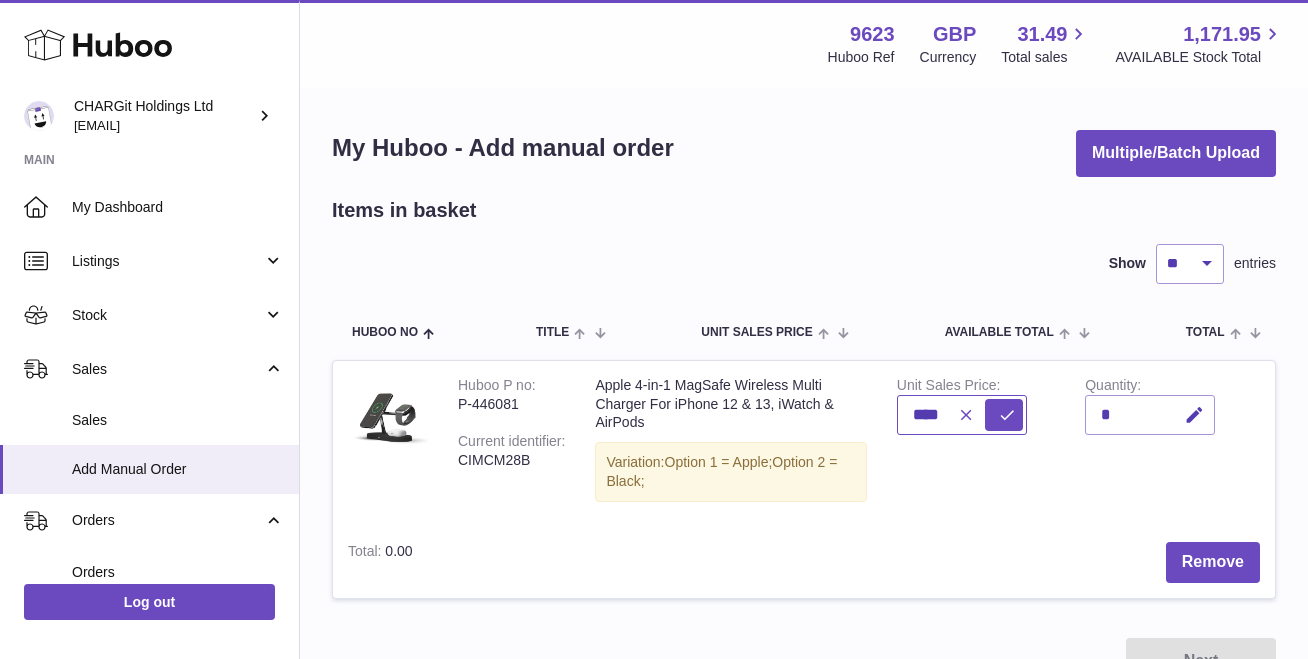 drag, startPoint x: 914, startPoint y: 415, endPoint x: 946, endPoint y: 417, distance: 32.06244 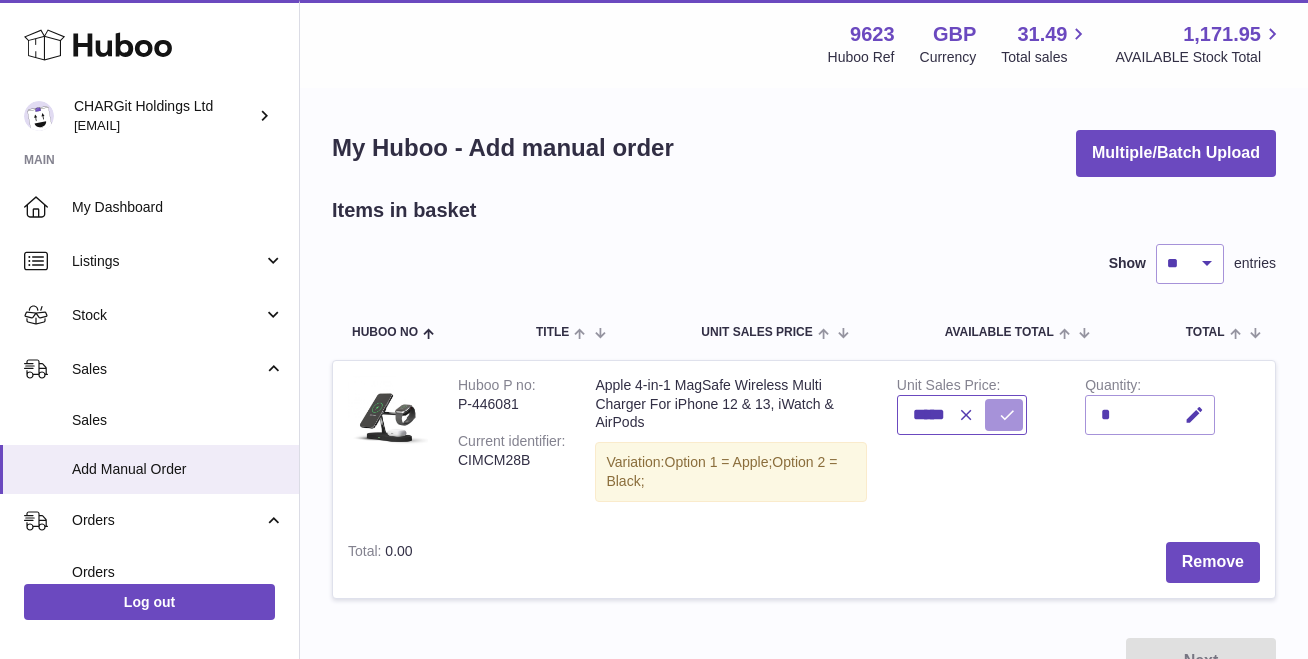 type on "*****" 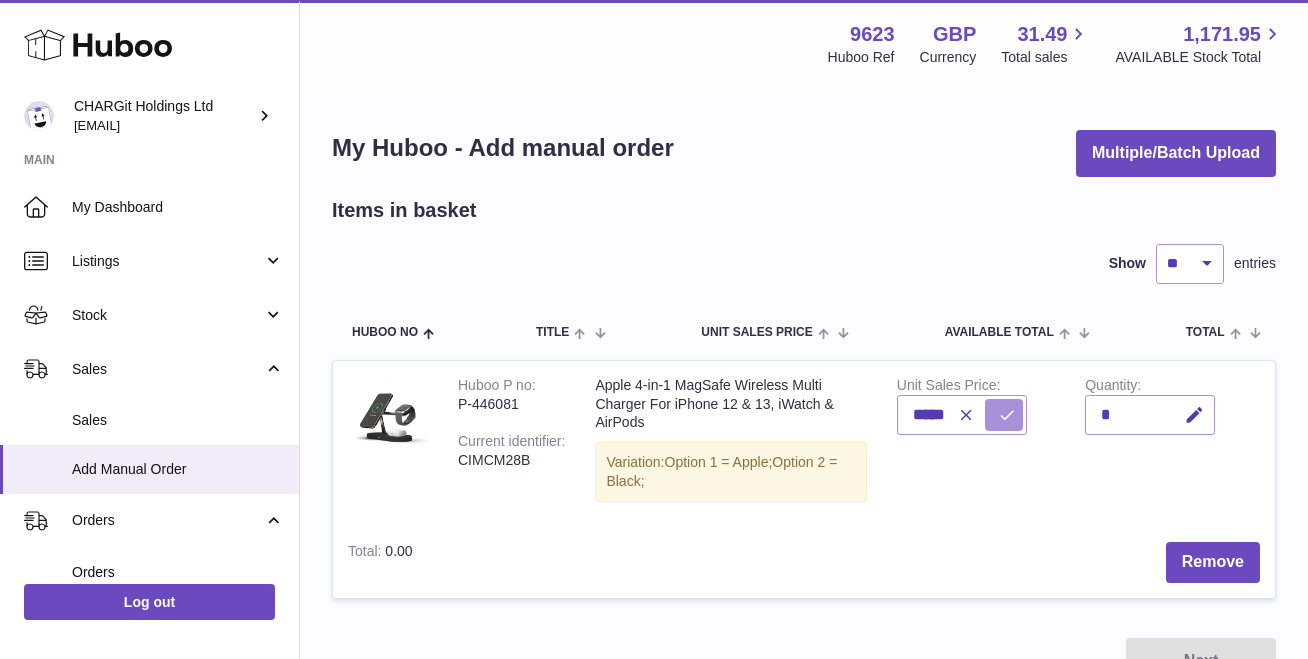 click at bounding box center [1007, 415] 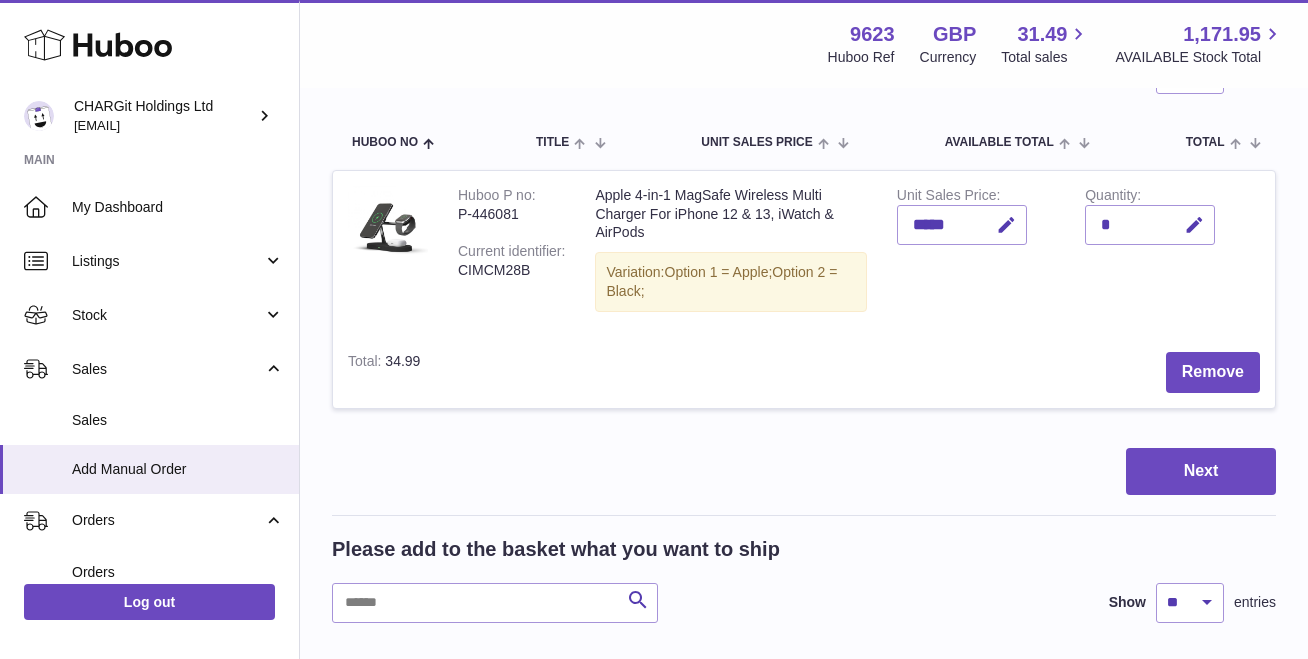 scroll, scrollTop: 217, scrollLeft: 0, axis: vertical 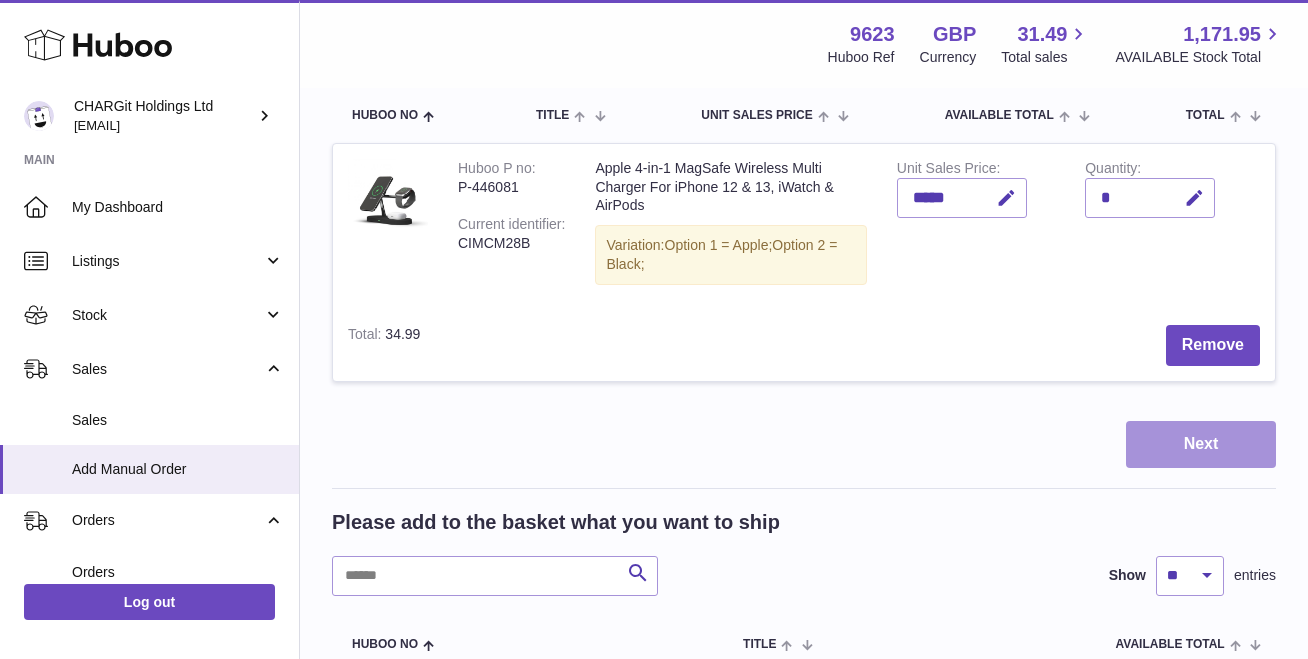 click on "Next" at bounding box center (1201, 444) 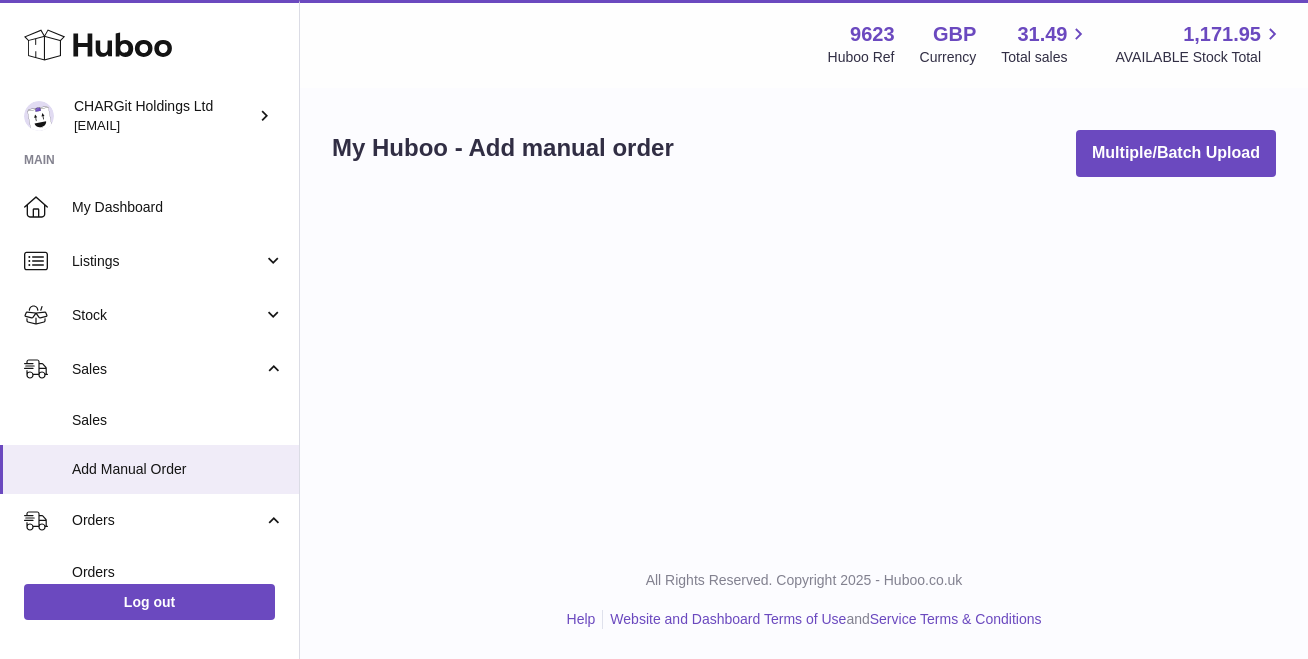 scroll, scrollTop: 0, scrollLeft: 0, axis: both 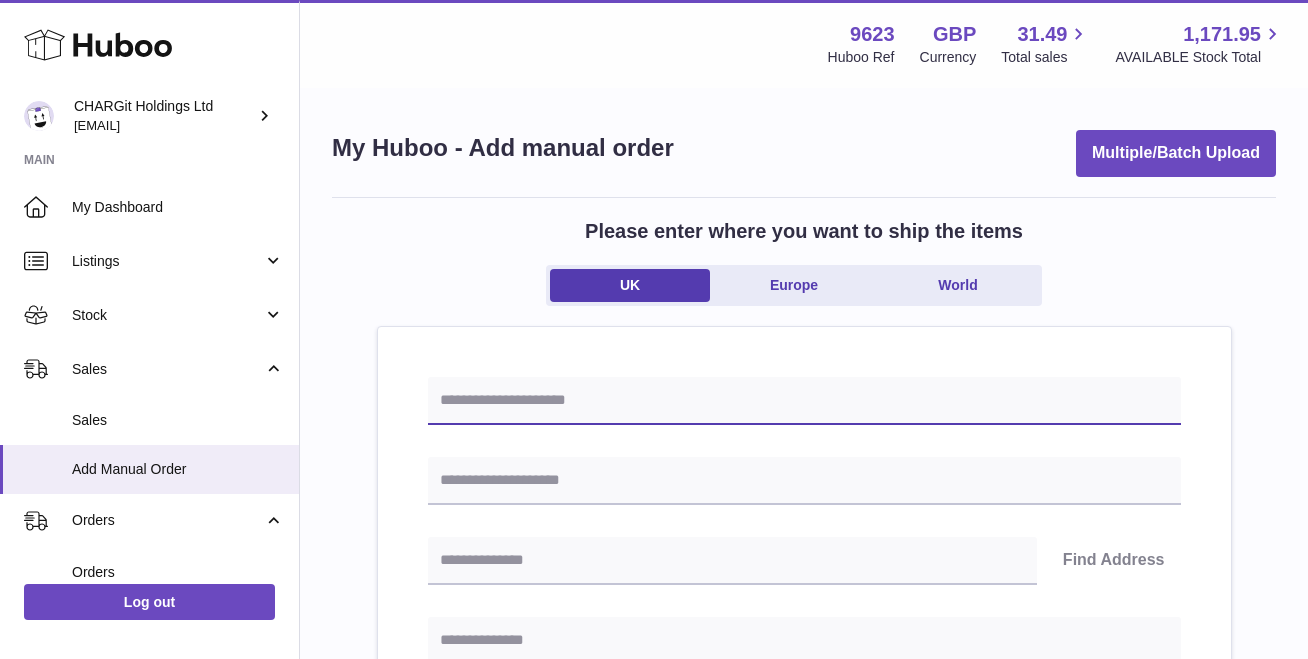 click at bounding box center (804, 401) 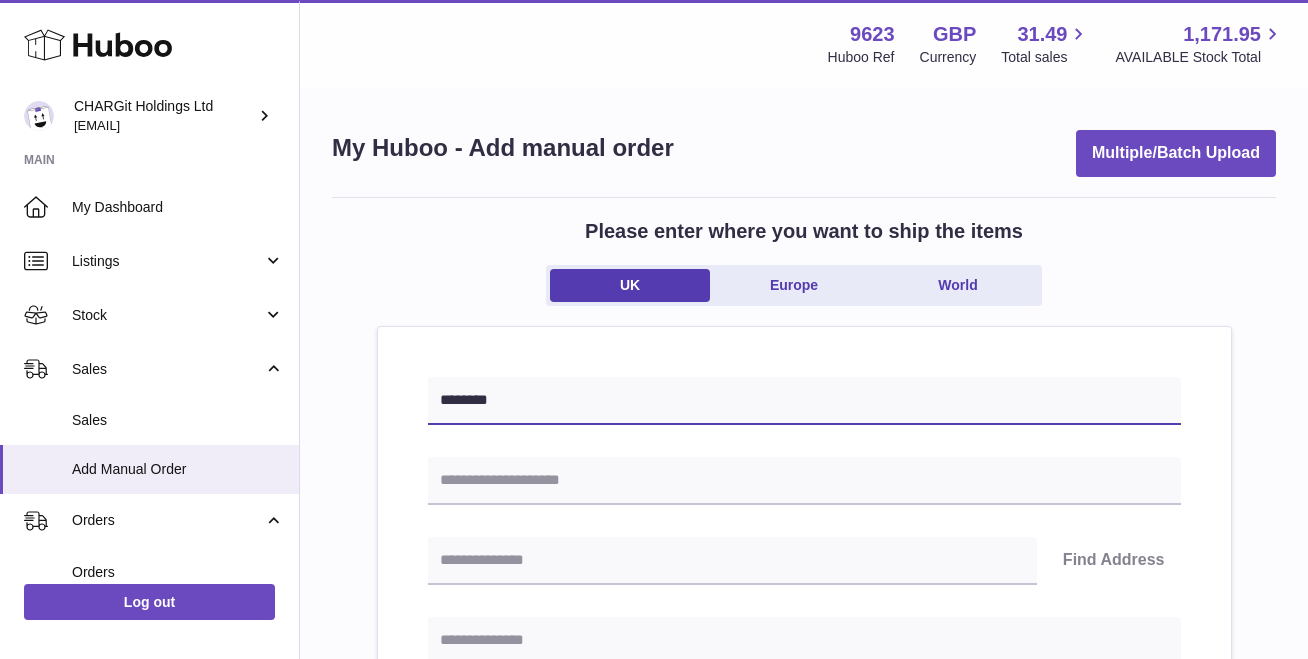 type on "********" 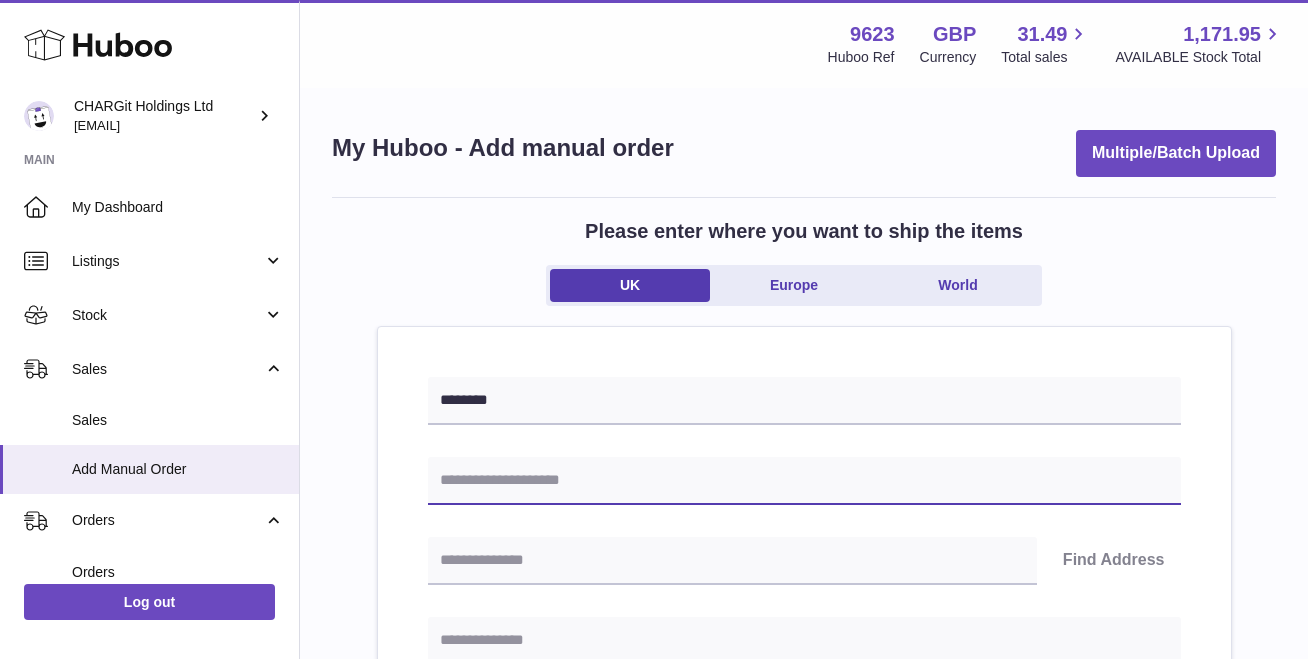 click at bounding box center [804, 481] 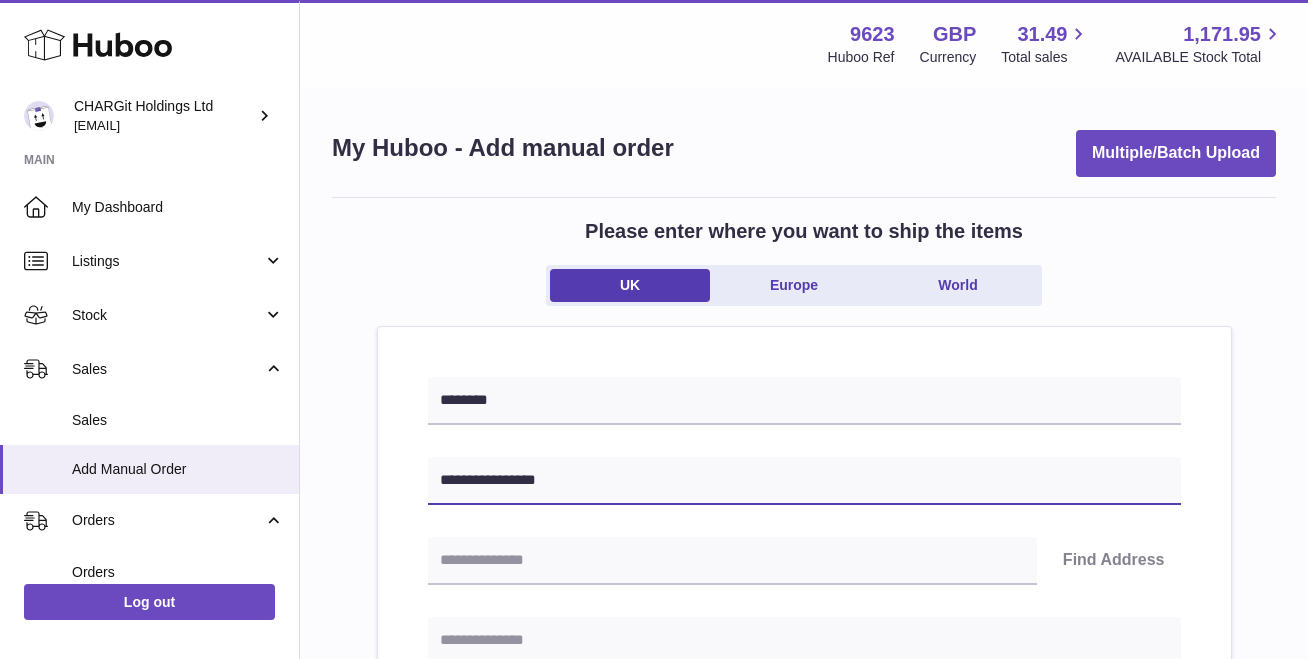 type on "**********" 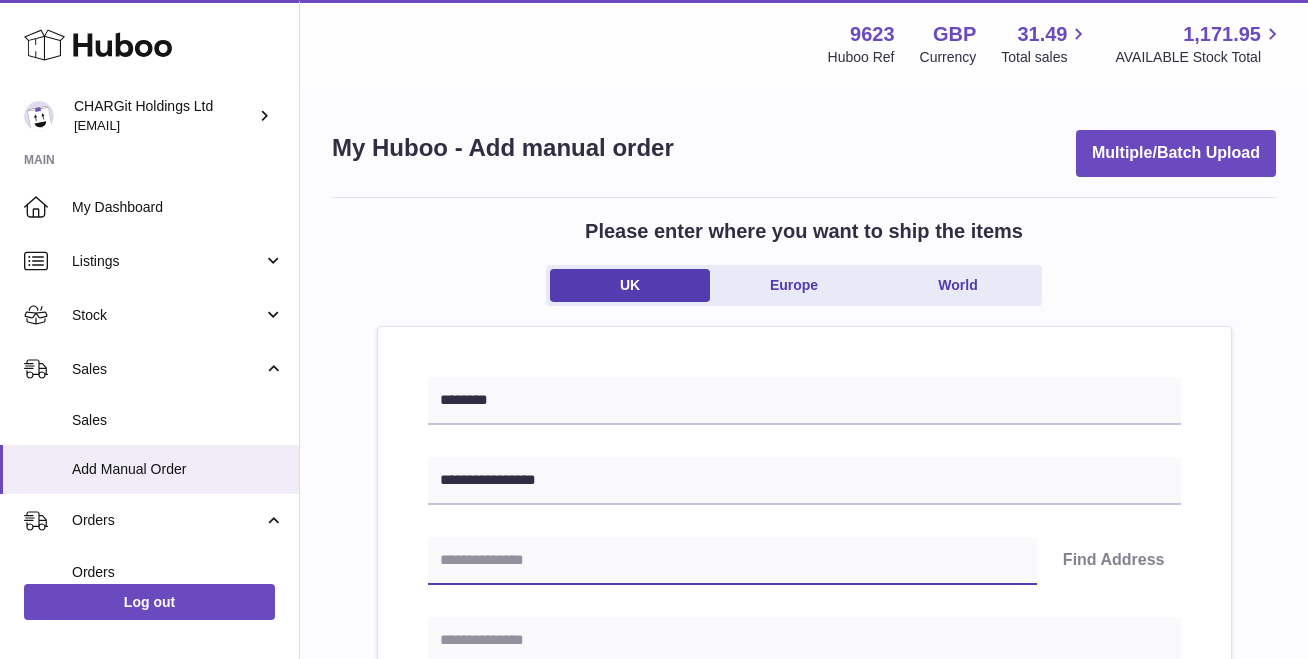 click at bounding box center (732, 561) 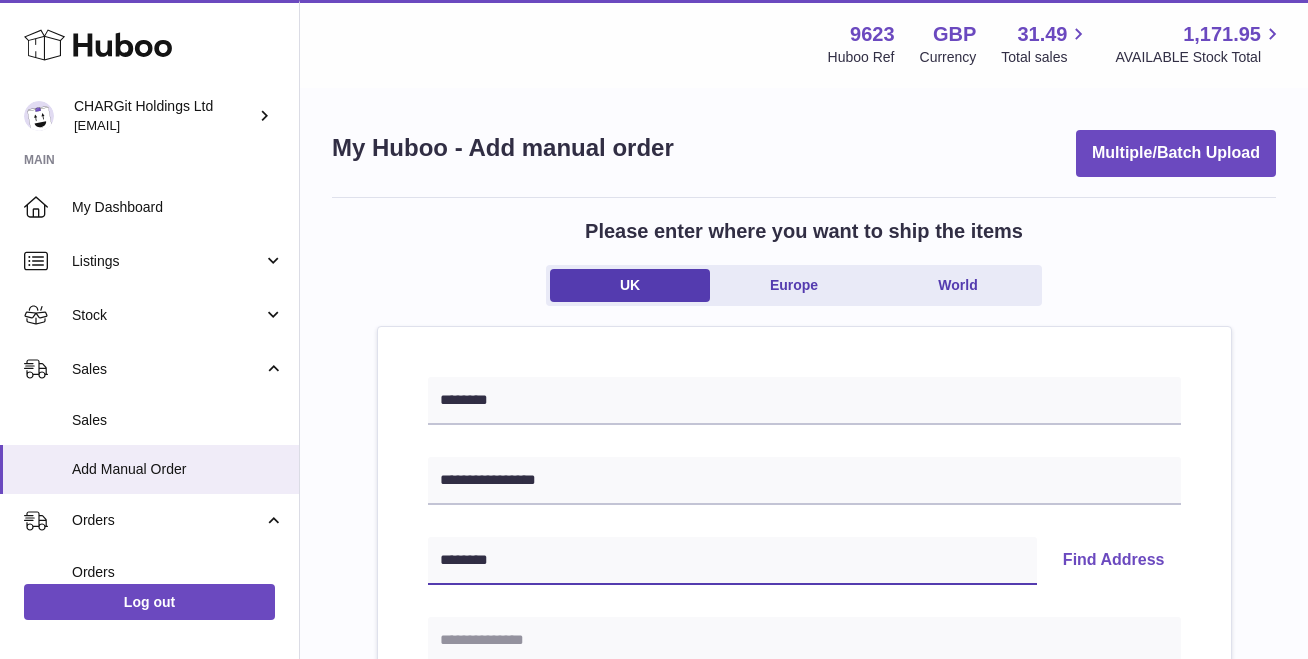 type on "********" 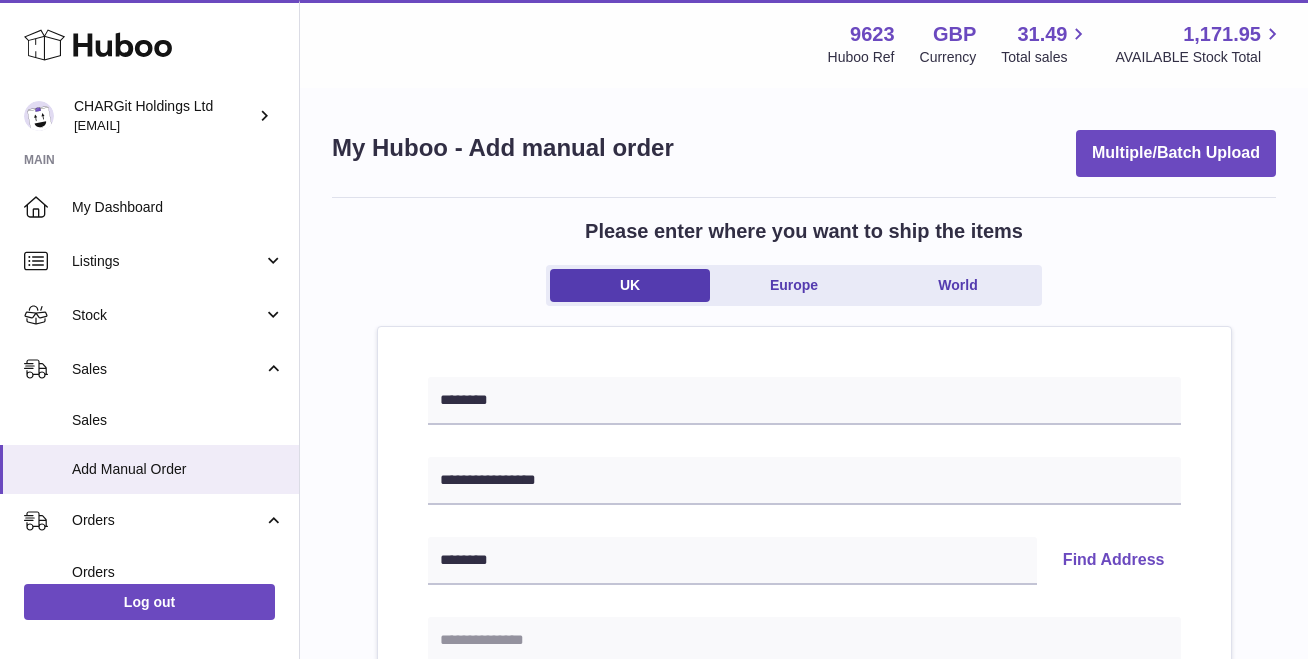 click on "Find Address" at bounding box center [1114, 561] 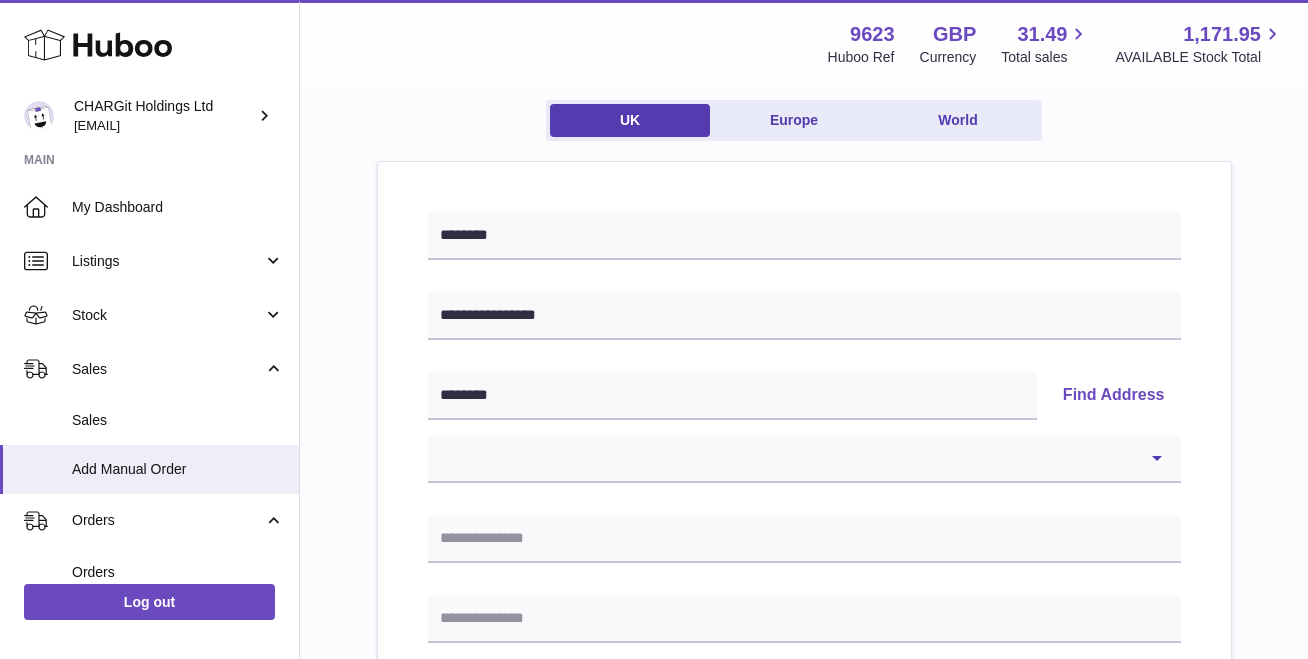 scroll, scrollTop: 178, scrollLeft: 0, axis: vertical 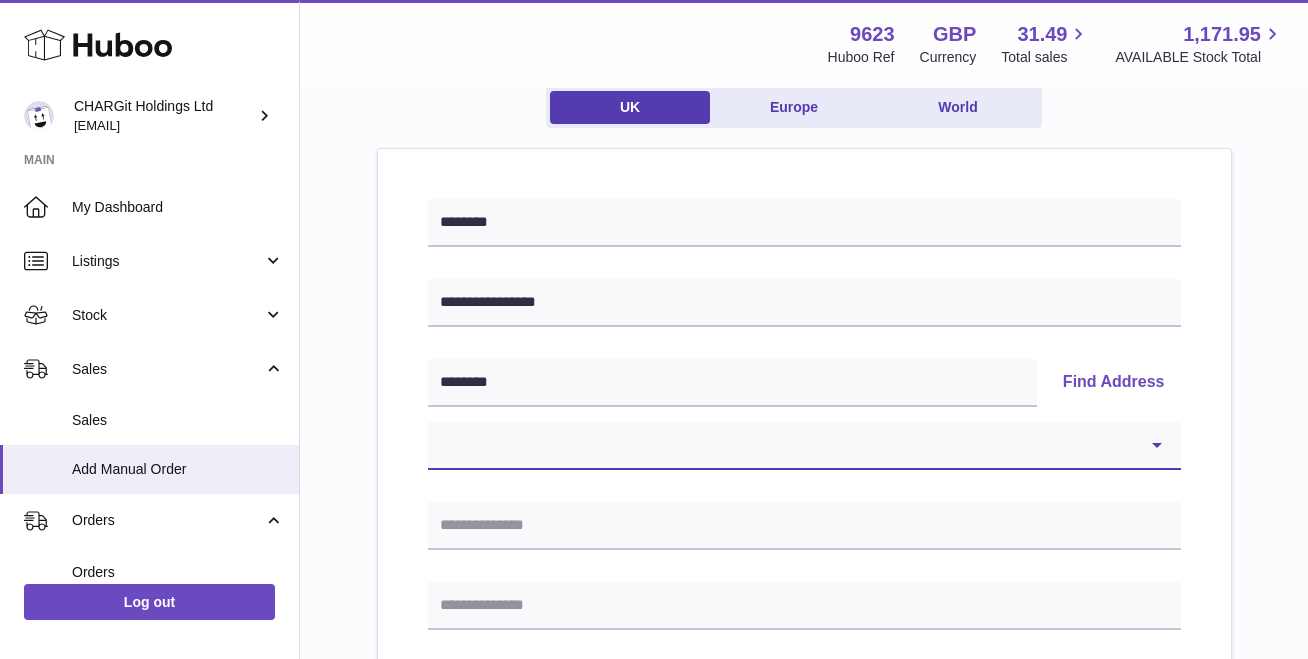 click on "**********" at bounding box center (804, 446) 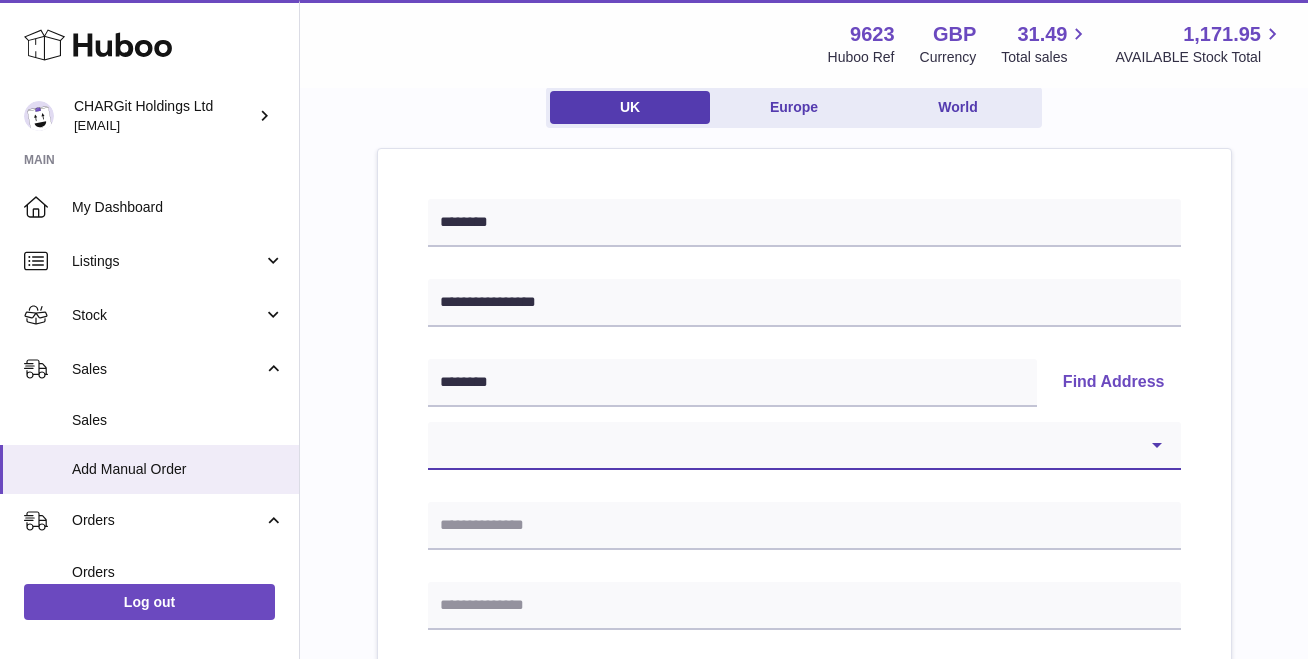 select on "**" 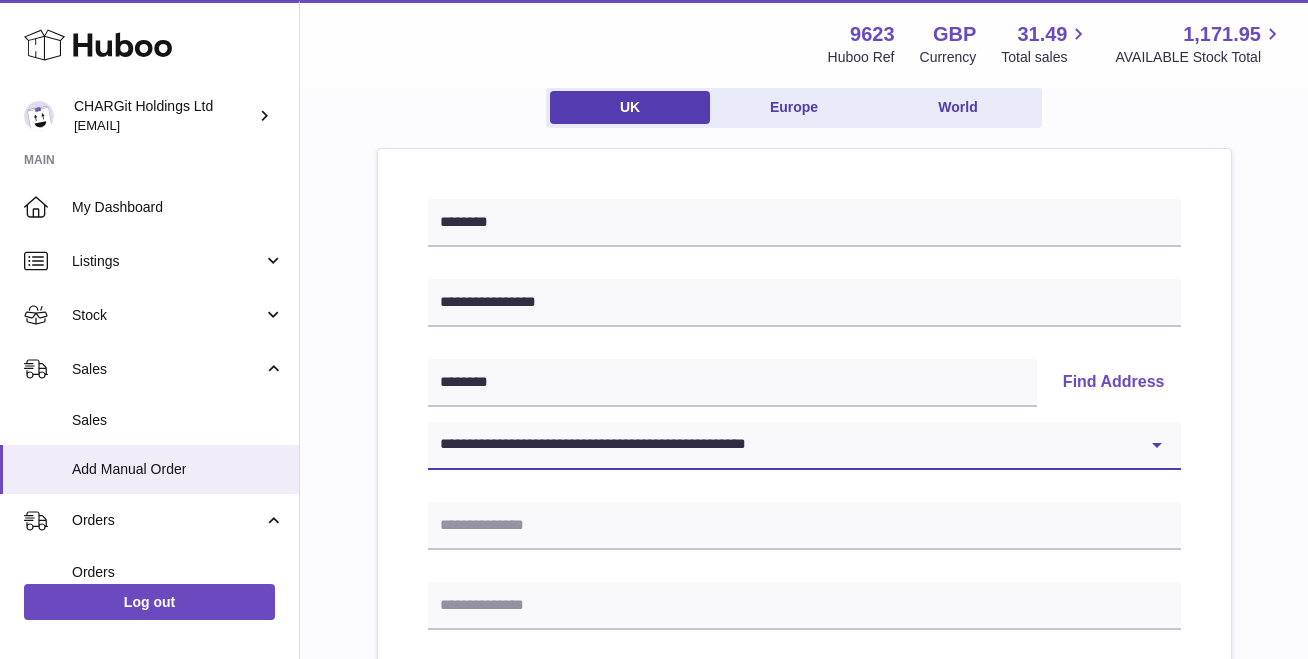 type on "**********" 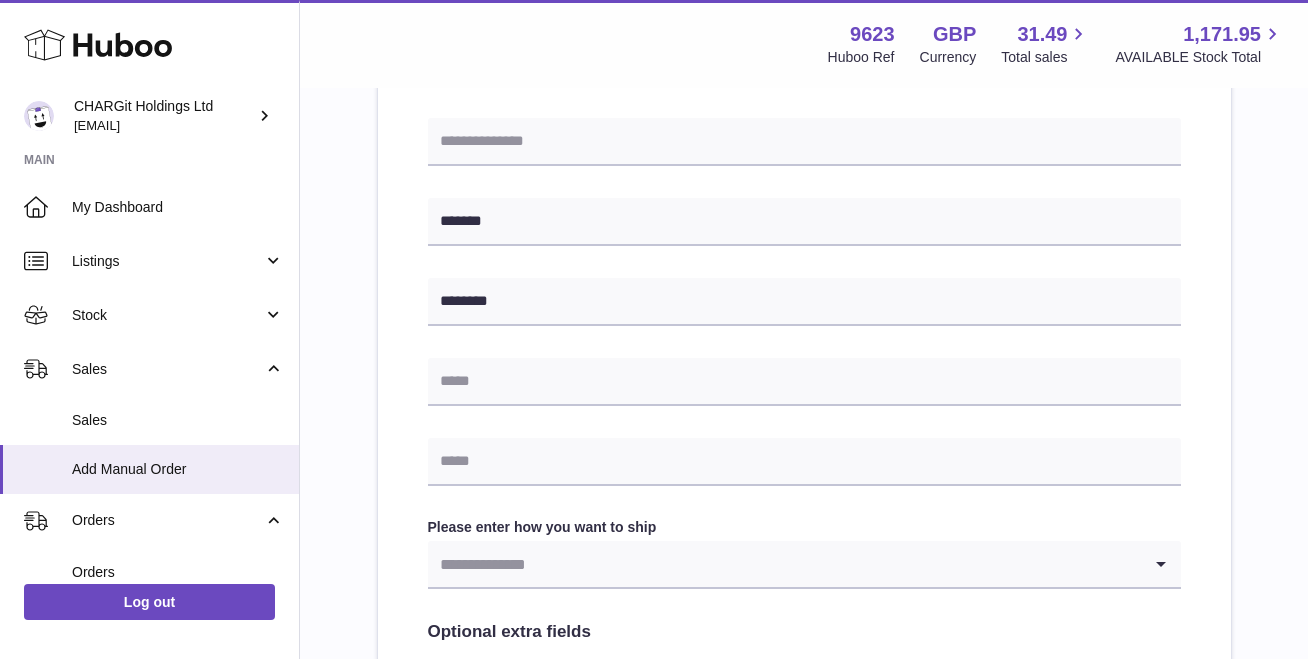 scroll, scrollTop: 725, scrollLeft: 0, axis: vertical 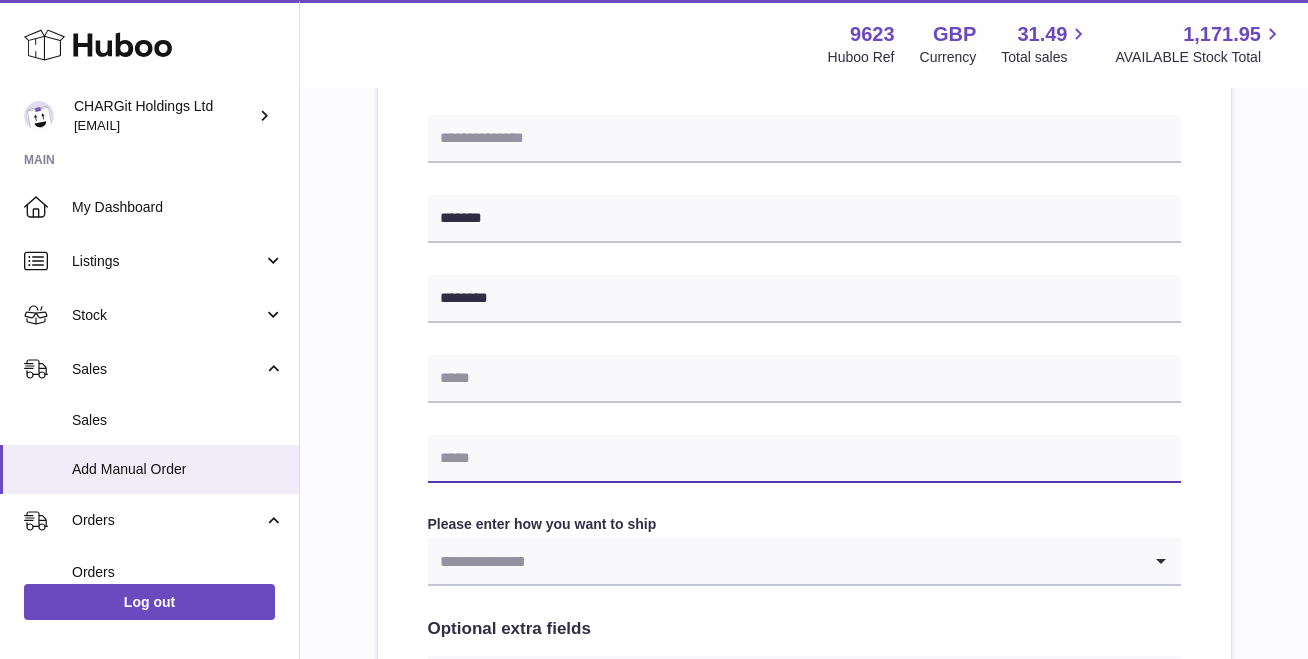 click at bounding box center [804, 459] 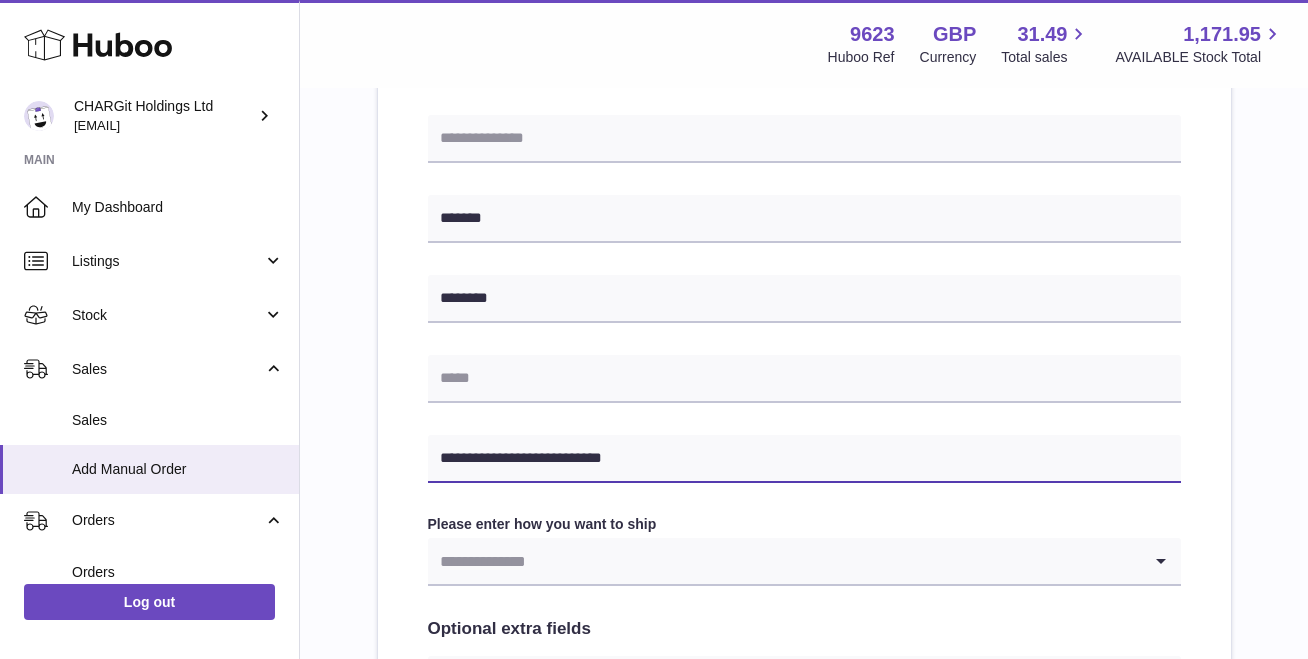 type on "**********" 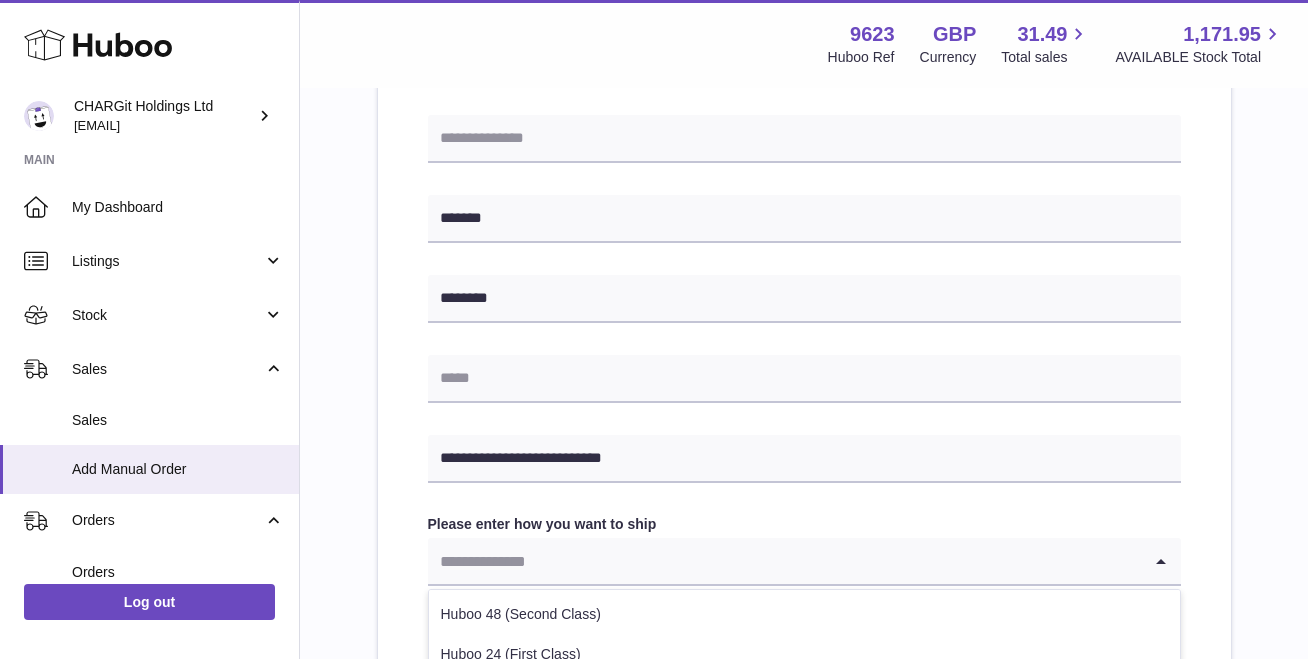 click at bounding box center [784, 561] 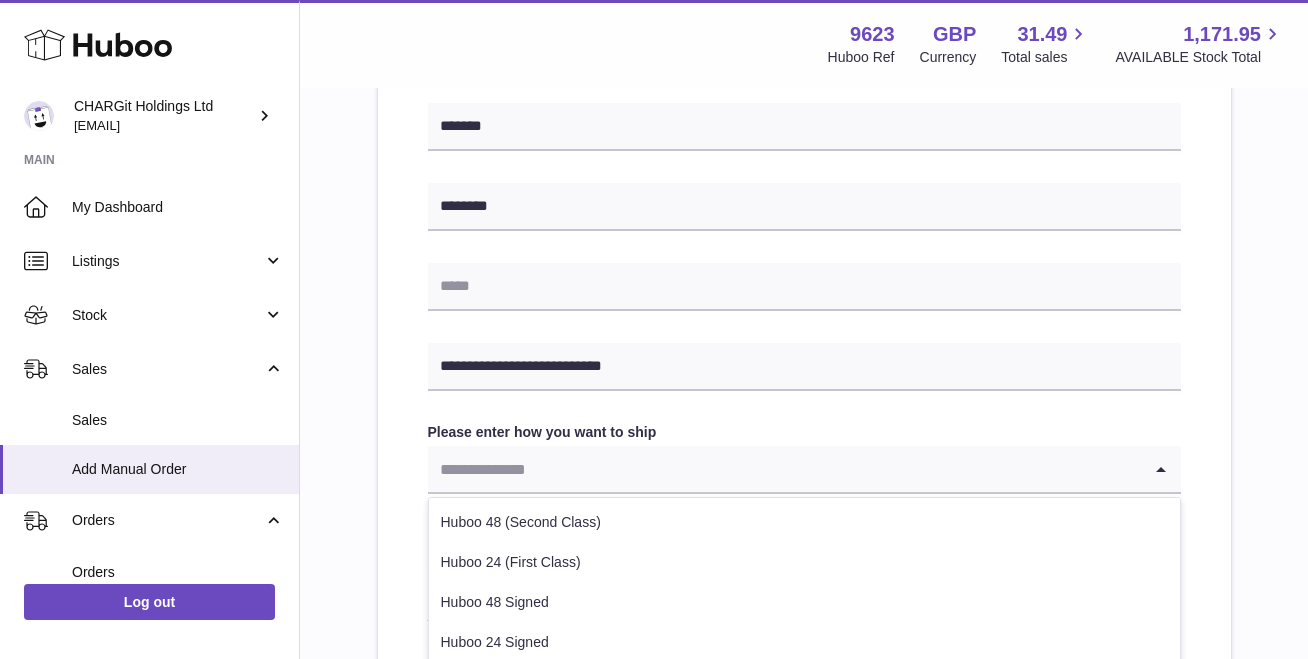 scroll, scrollTop: 818, scrollLeft: 0, axis: vertical 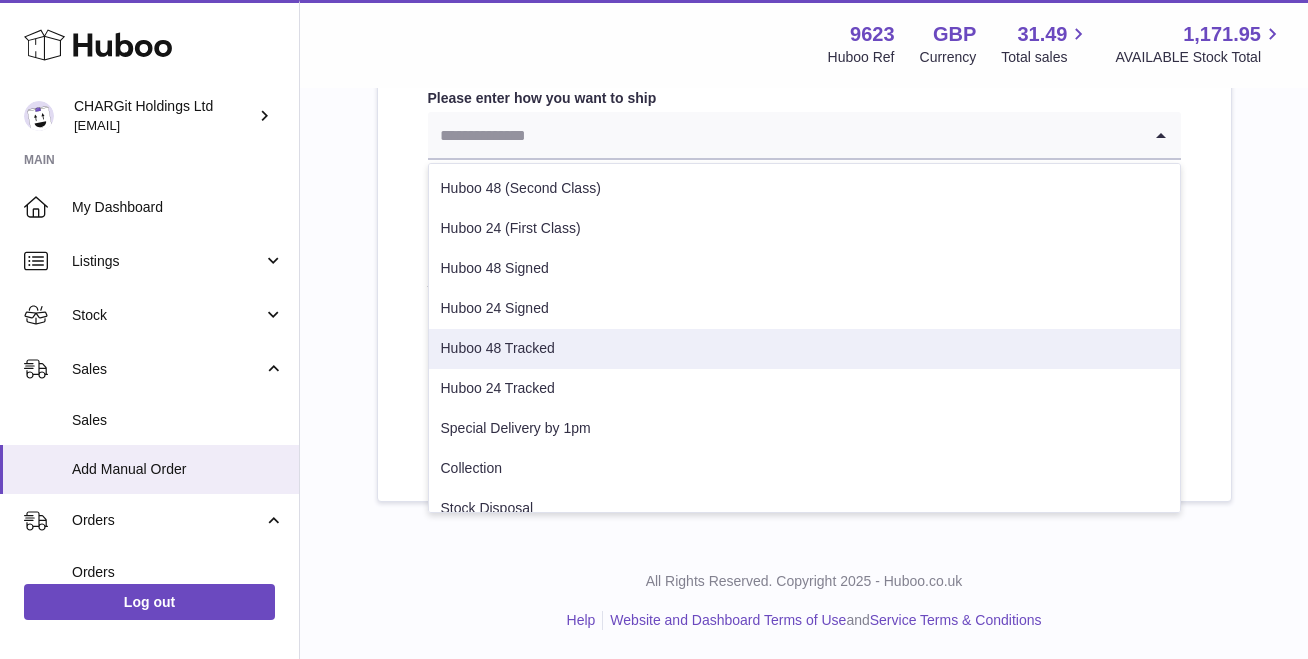 click on "Huboo 48 Tracked" at bounding box center [804, 349] 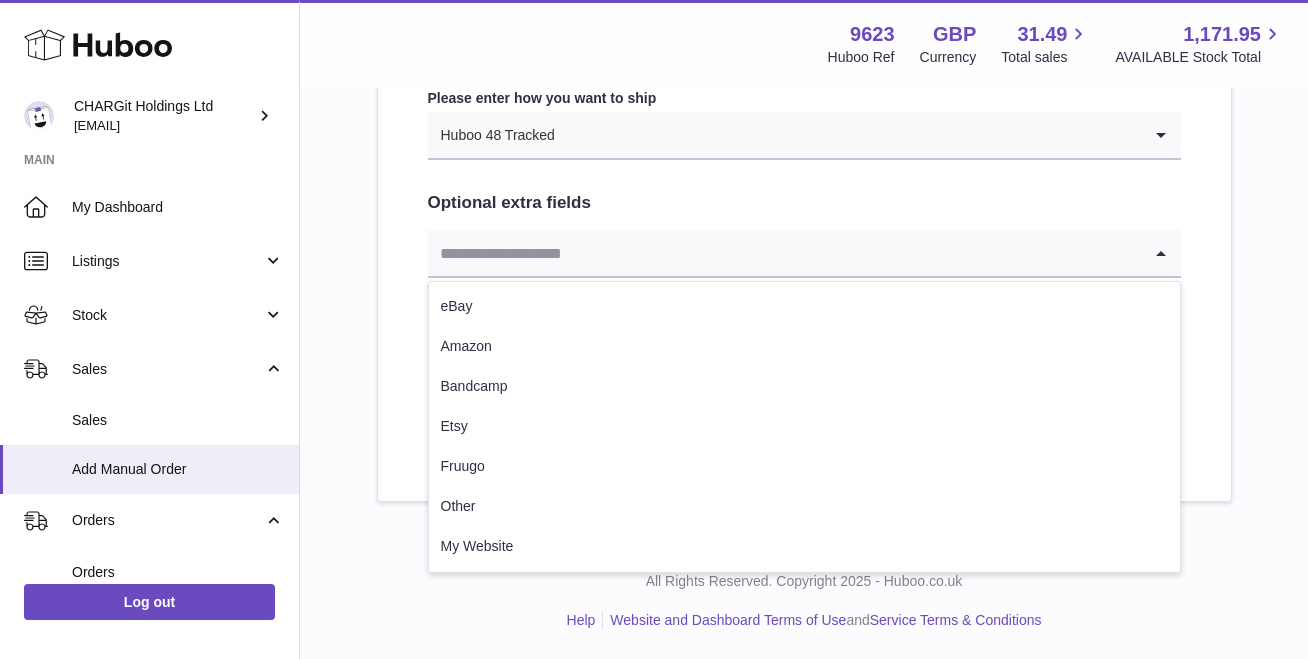 click 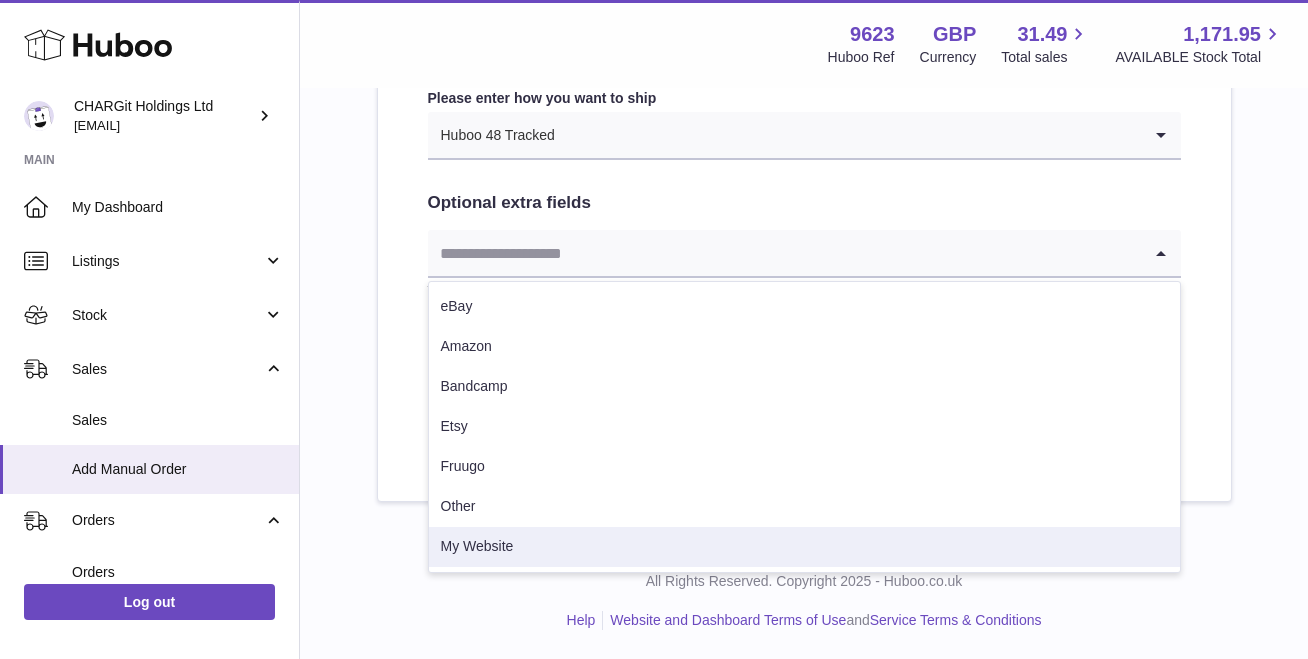 click on "My Website" at bounding box center (804, 547) 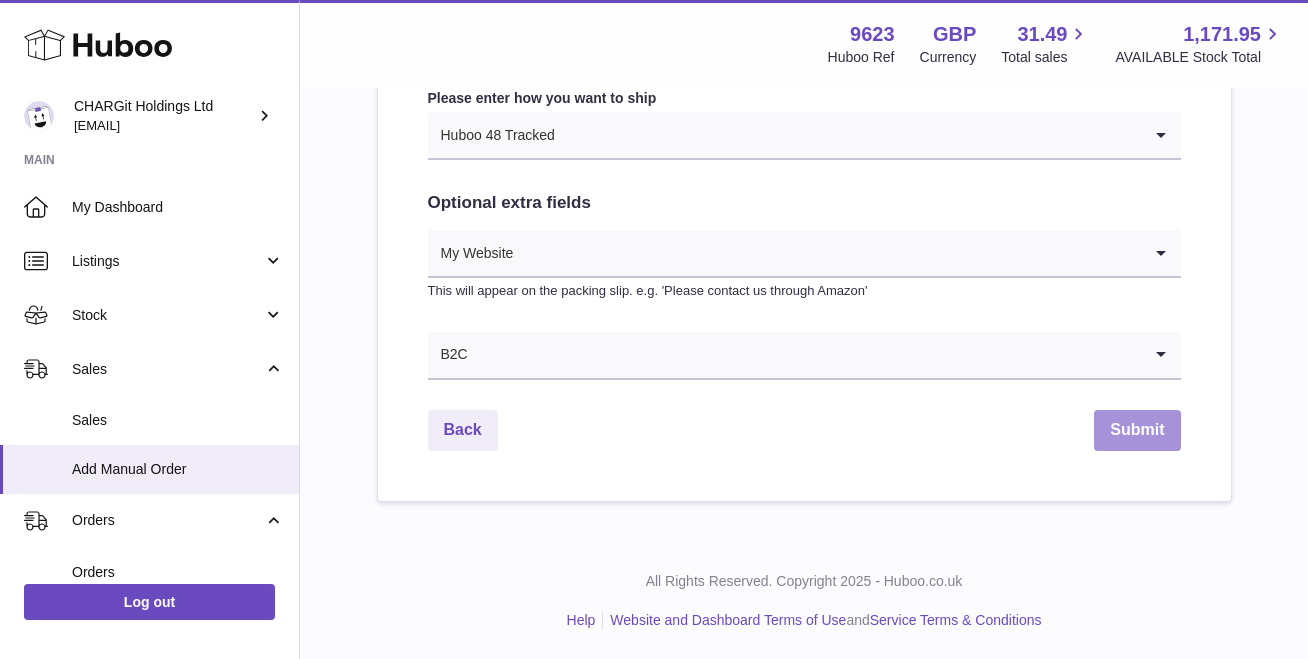 click on "Submit" at bounding box center [1137, 430] 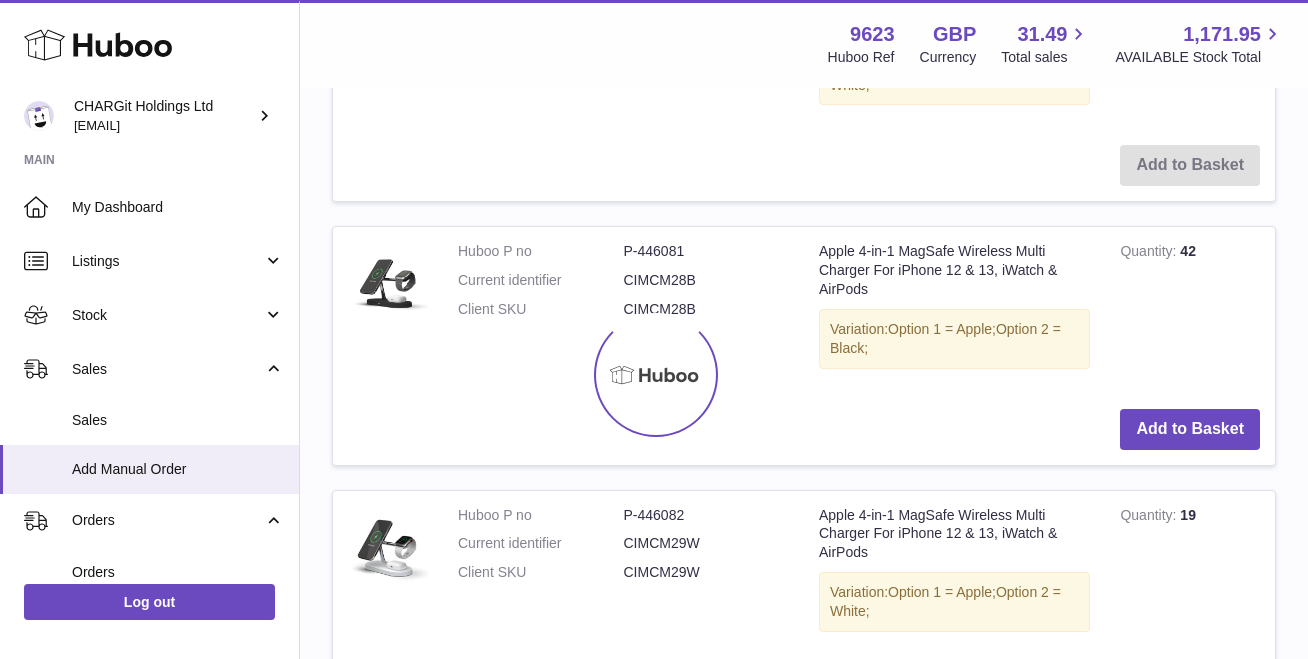 scroll, scrollTop: 0, scrollLeft: 0, axis: both 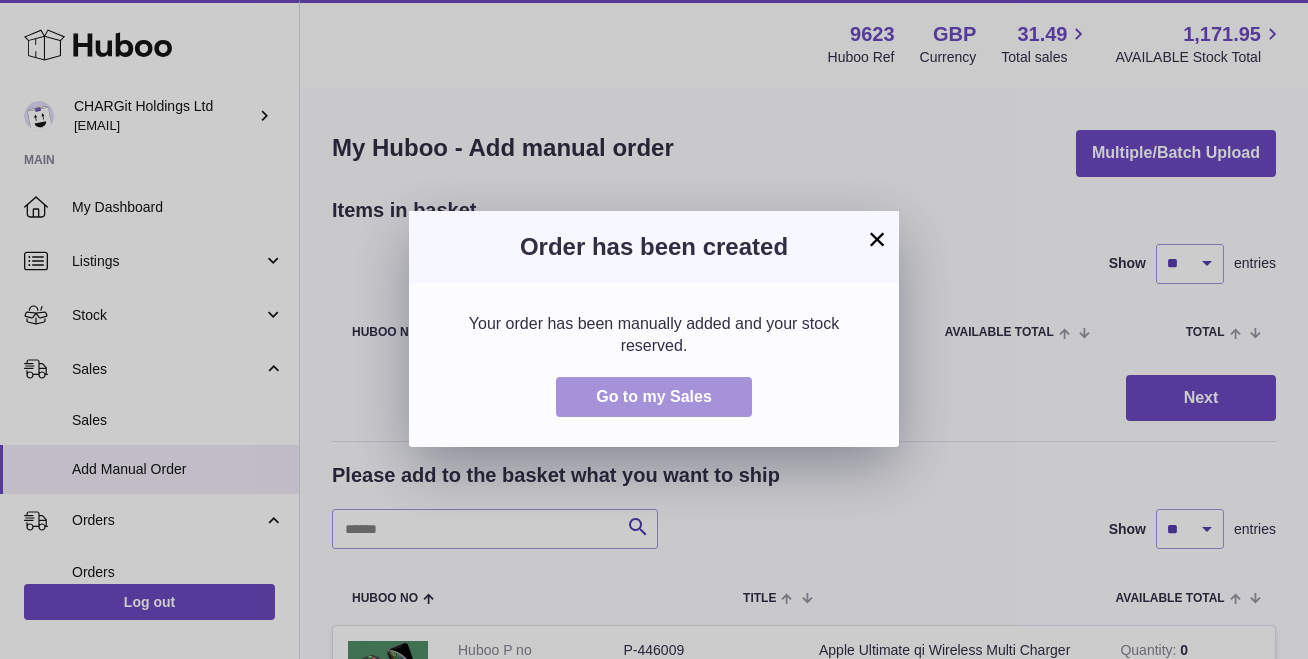 click on "Go to my Sales" at bounding box center (654, 396) 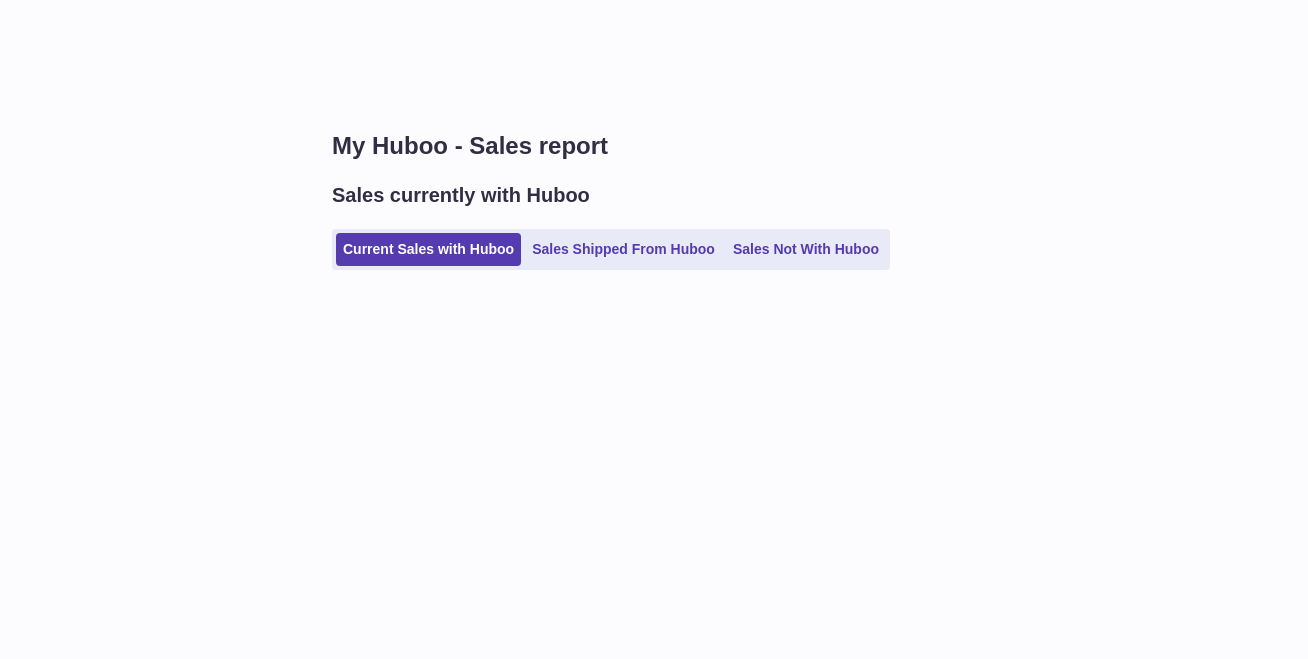 scroll, scrollTop: 0, scrollLeft: 0, axis: both 